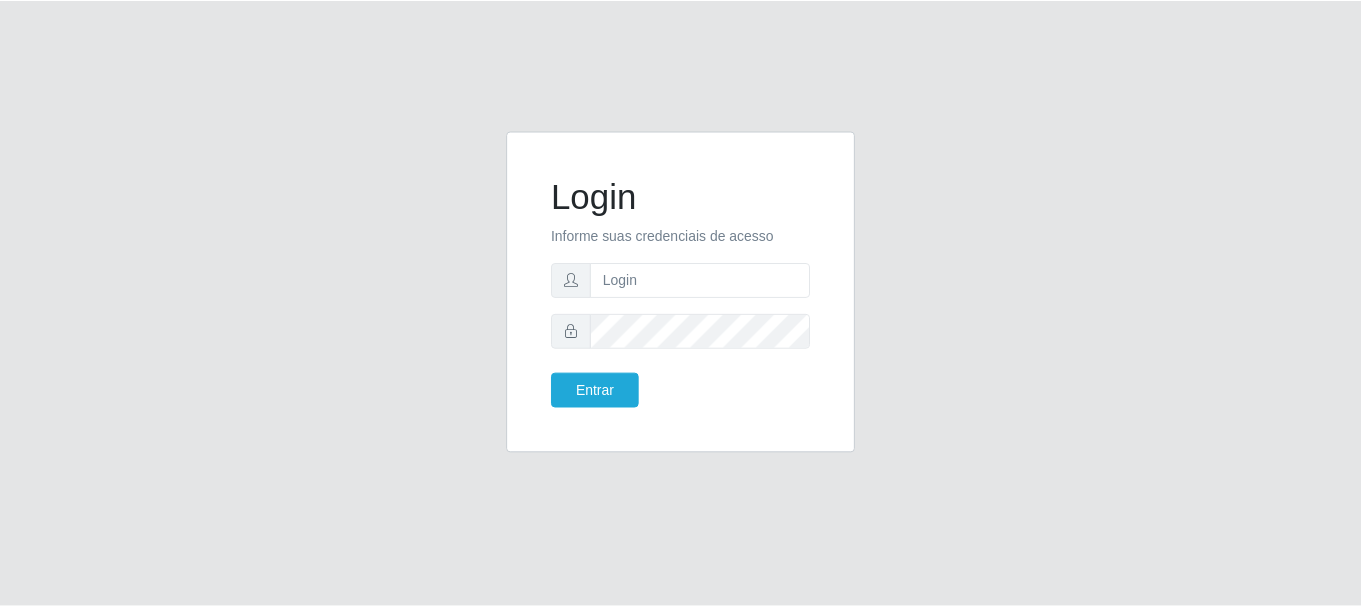 scroll, scrollTop: 0, scrollLeft: 0, axis: both 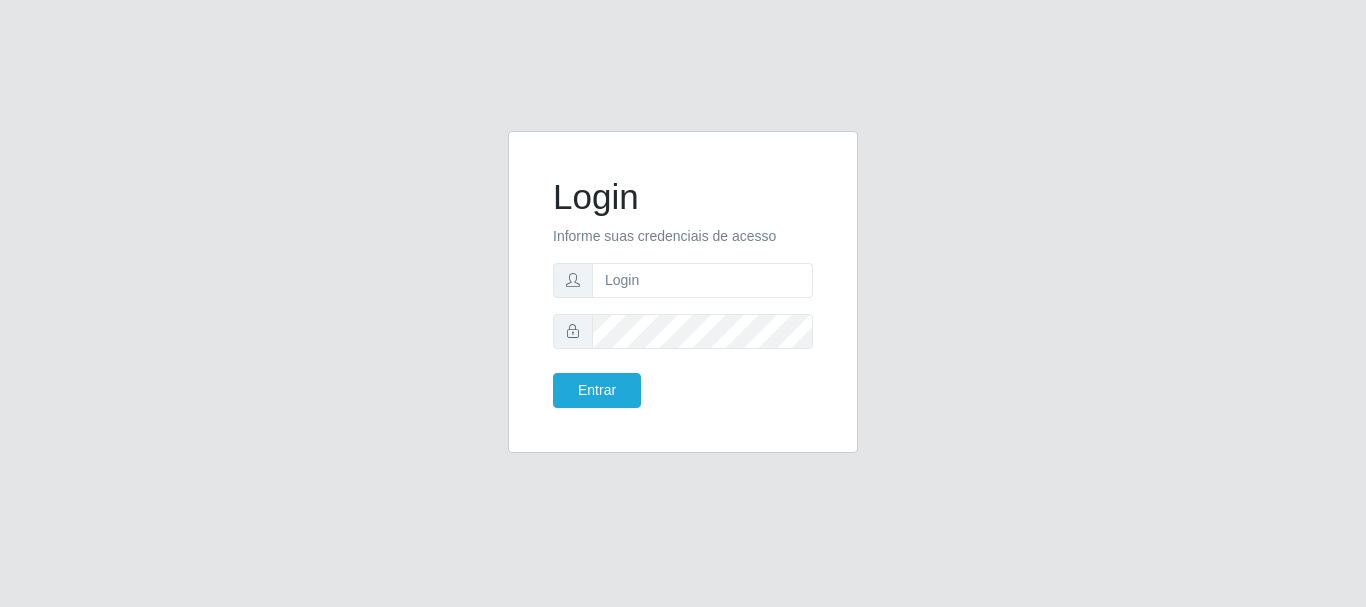 click on "Login Informe suas credenciais de acesso Entrar" at bounding box center [683, 292] 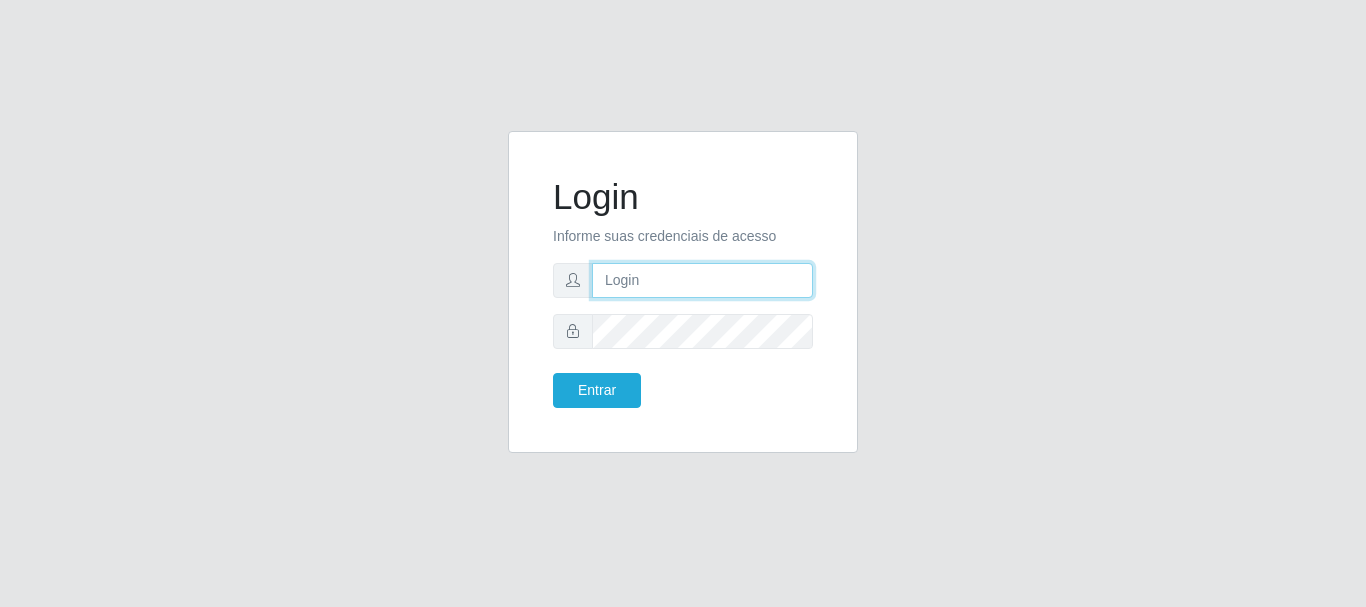 click at bounding box center [702, 280] 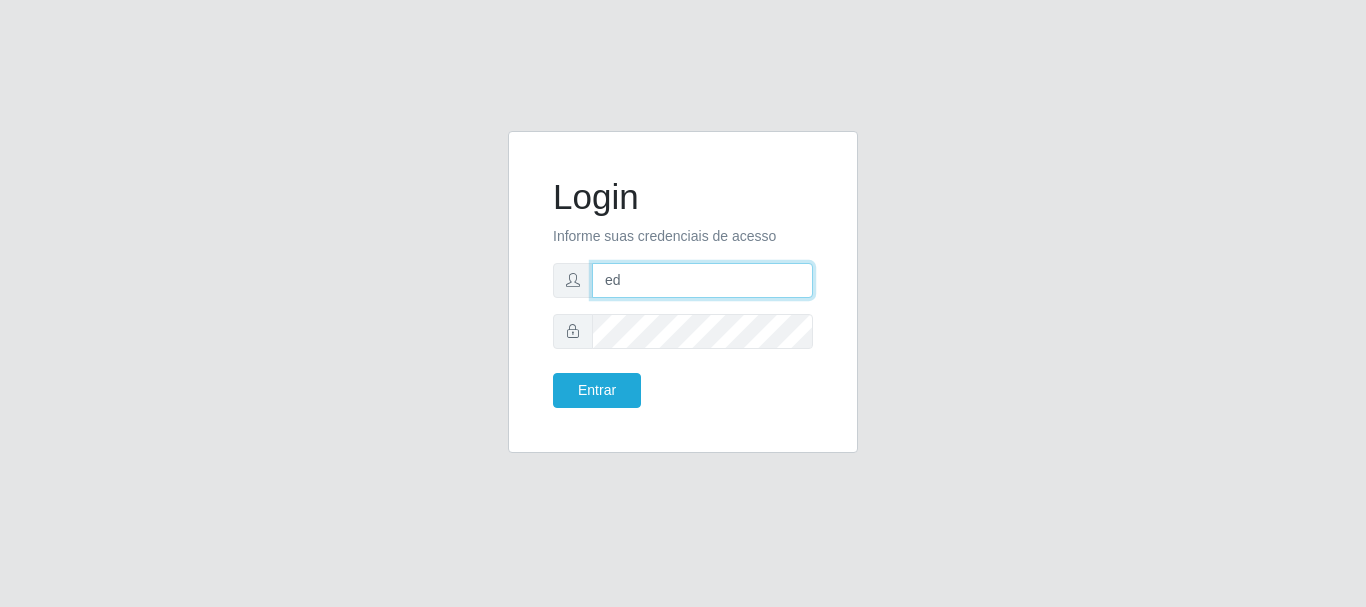 type on "[EMAIL]" 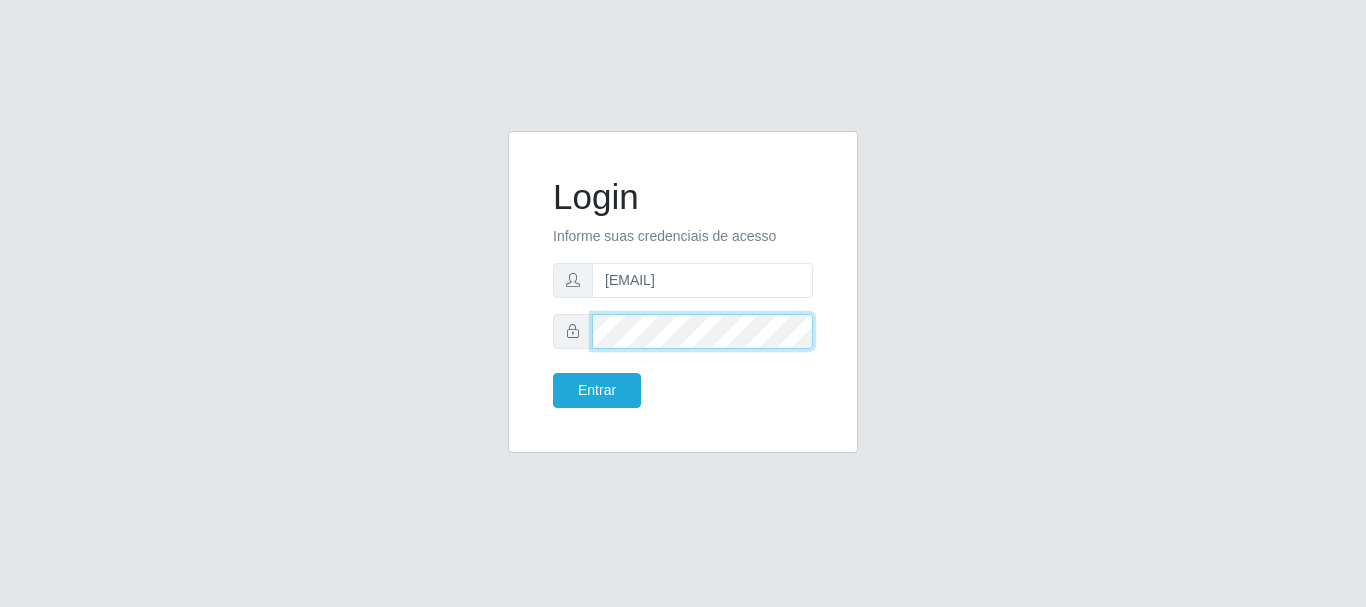 click on "Entrar" at bounding box center [597, 390] 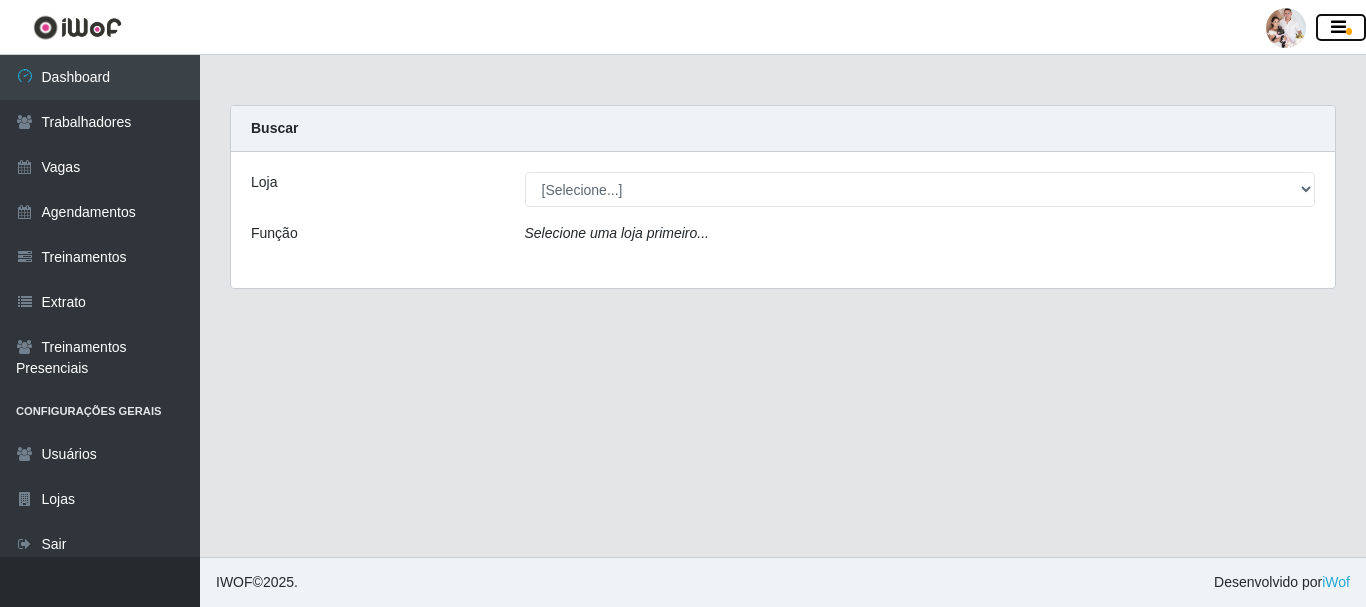 click at bounding box center [1341, 28] 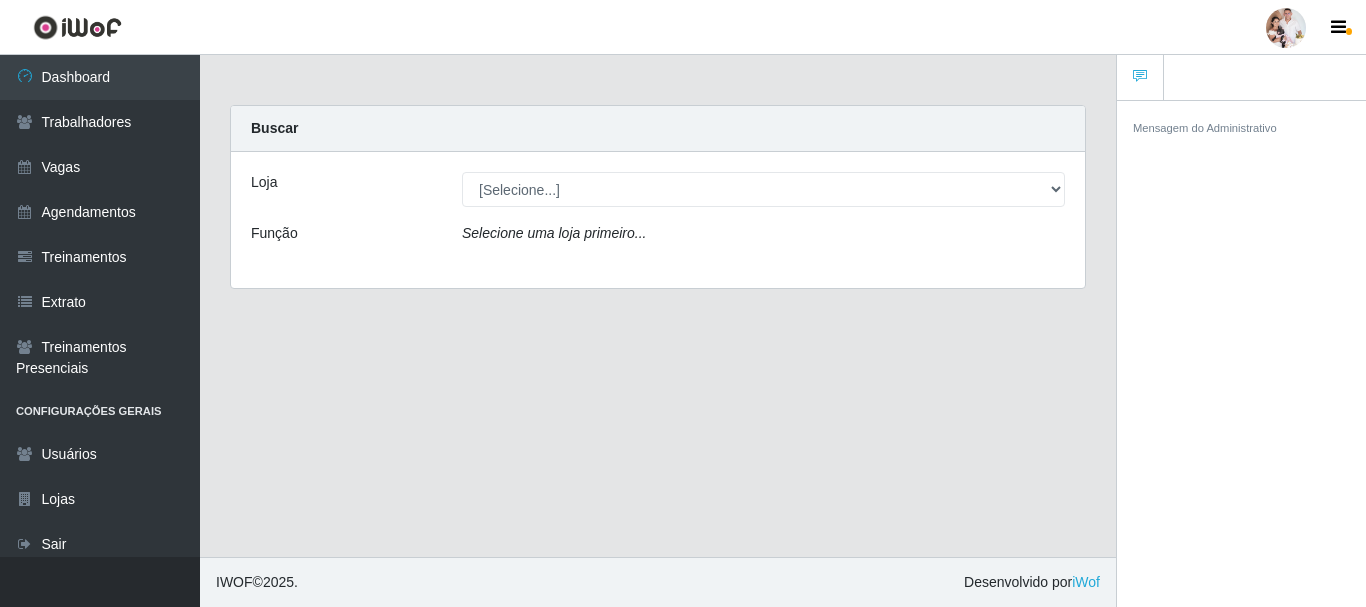 click on "Mensagem do Administrativo" at bounding box center [1205, 128] 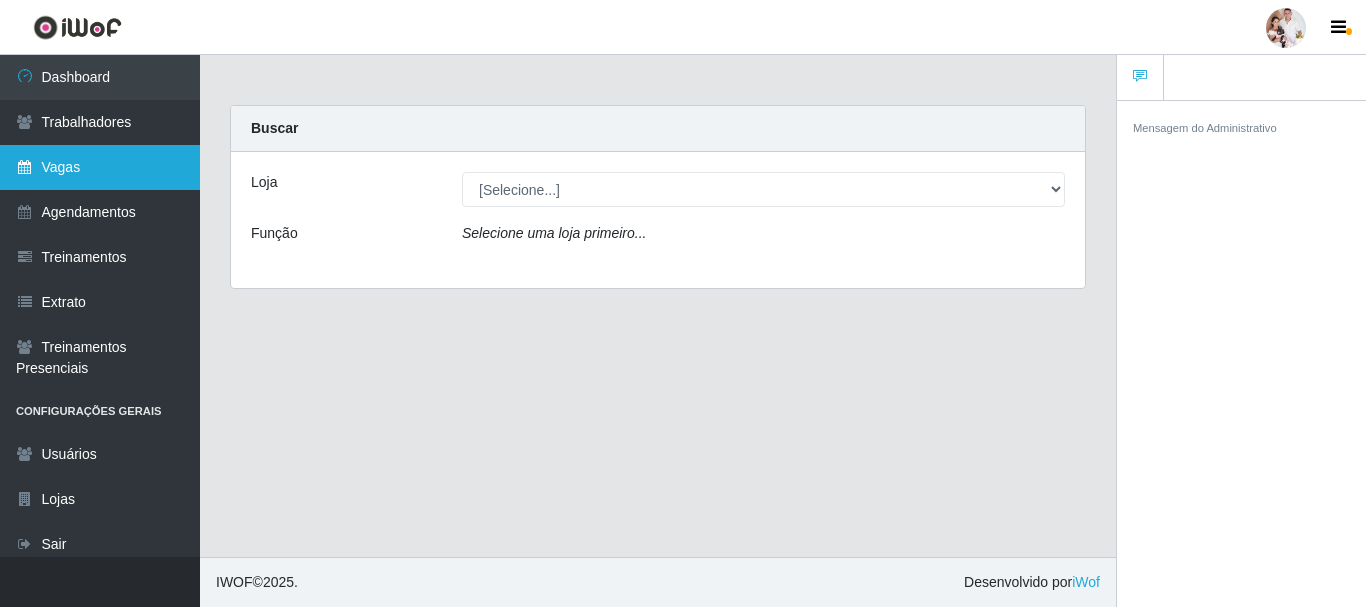 click on "Vagas" at bounding box center [100, 167] 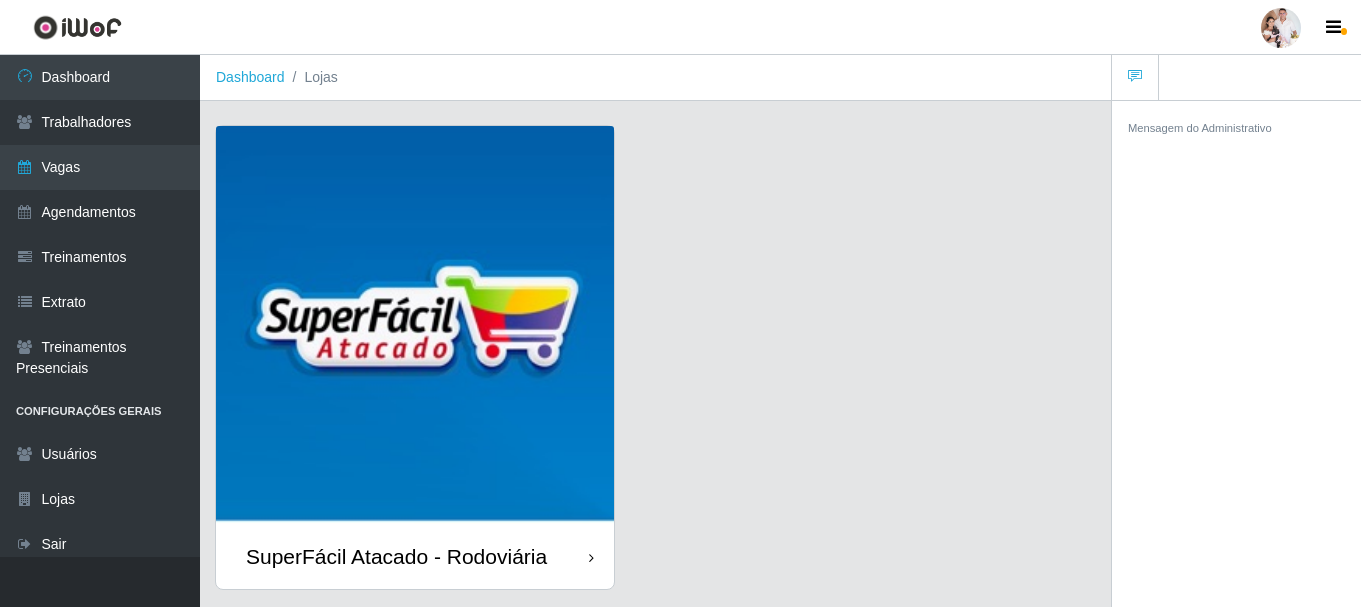 click on "SuperFácil Atacado - Rodoviária" at bounding box center [396, 556] 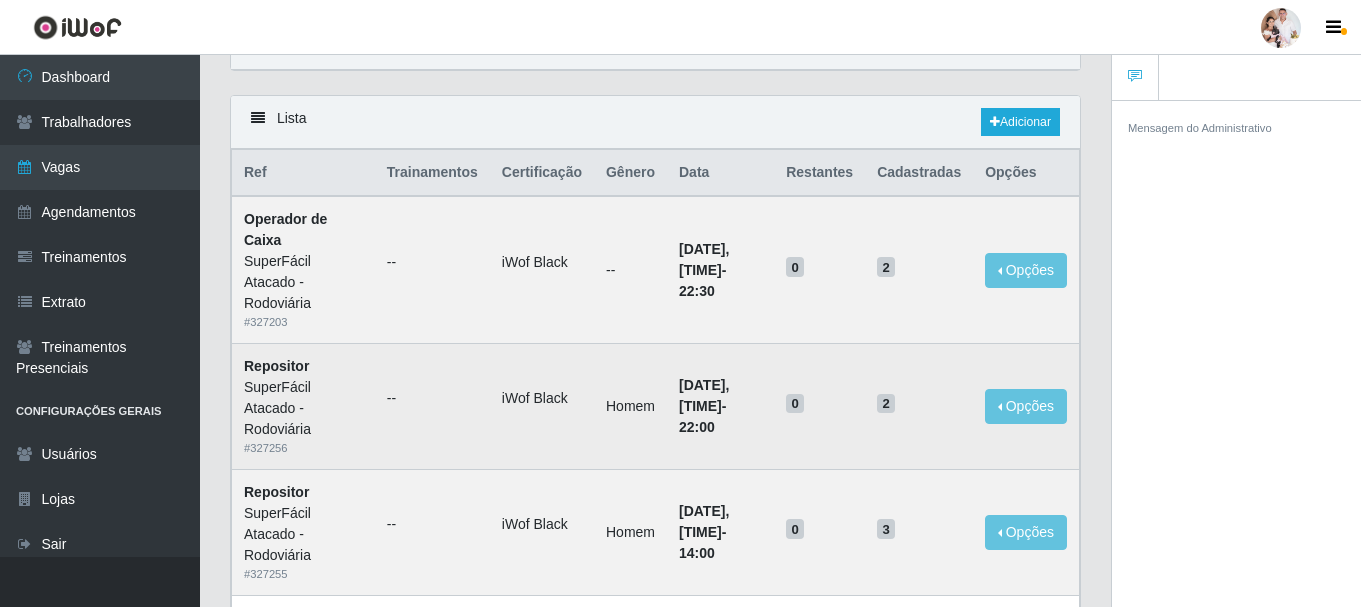 scroll, scrollTop: 0, scrollLeft: 0, axis: both 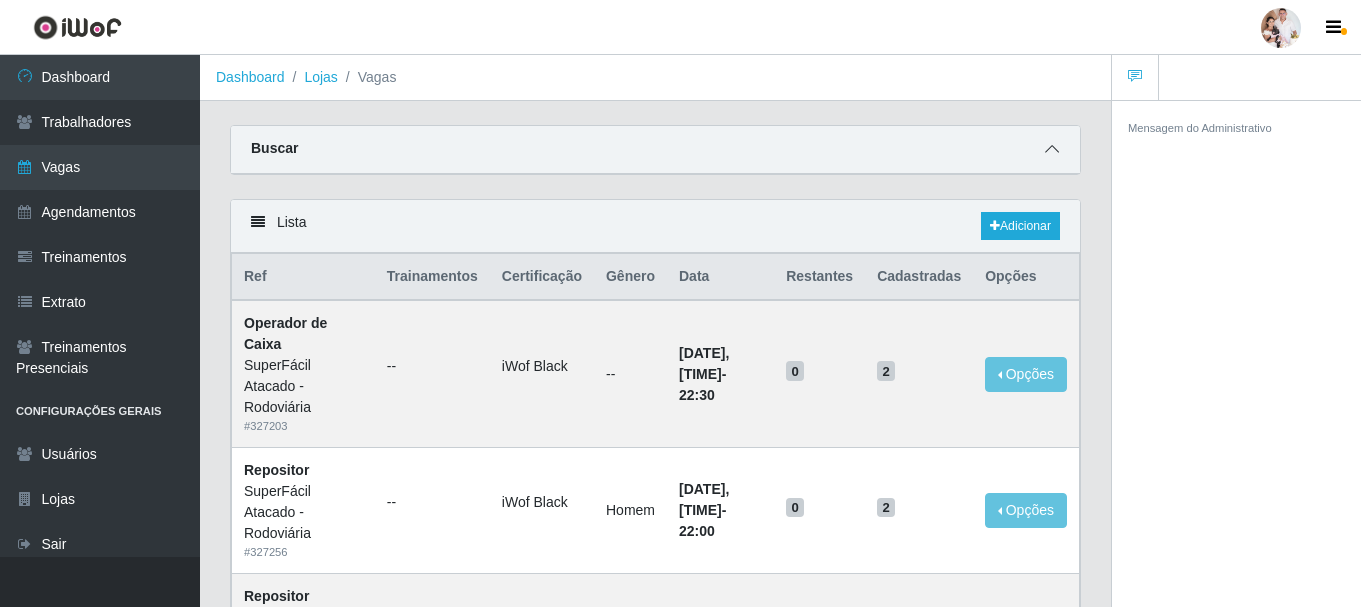 click at bounding box center (1052, 149) 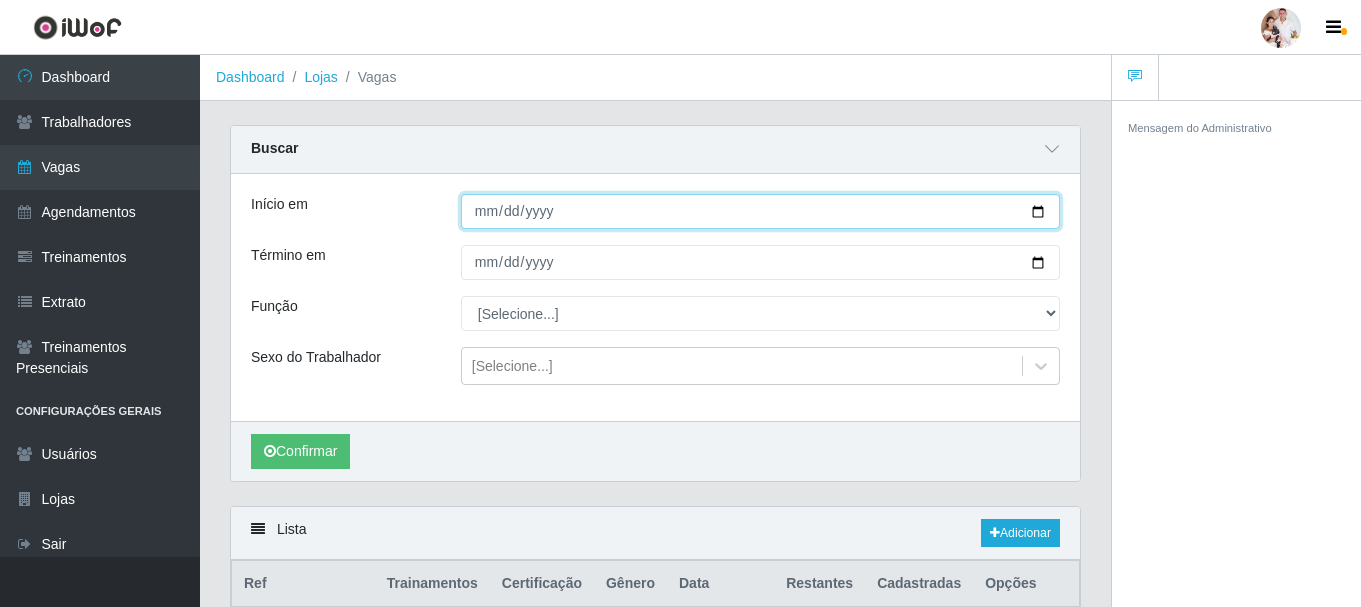 click on "Início em" at bounding box center [760, 211] 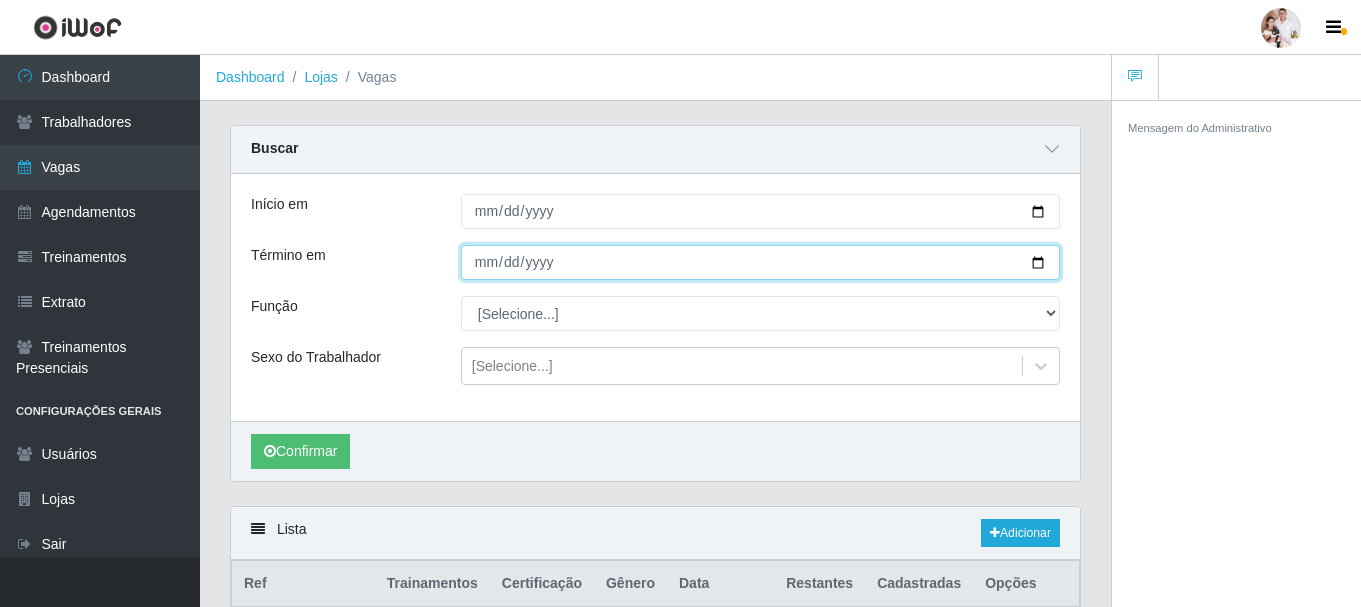 click on "Término em" at bounding box center [760, 262] 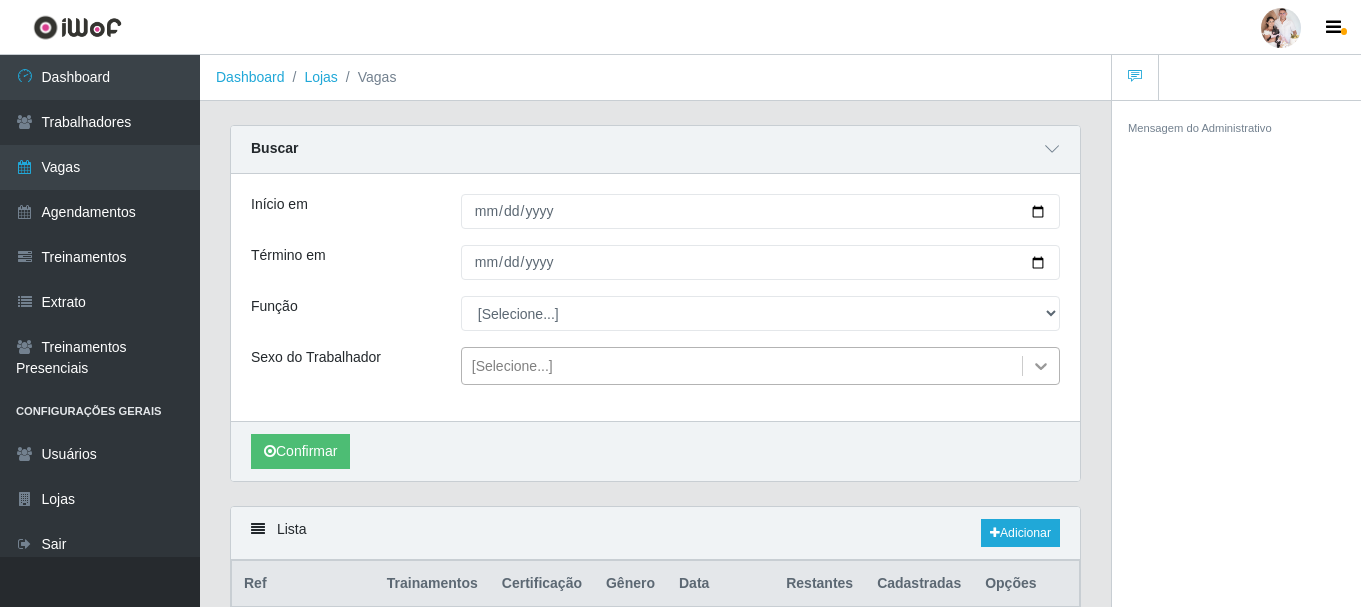 click 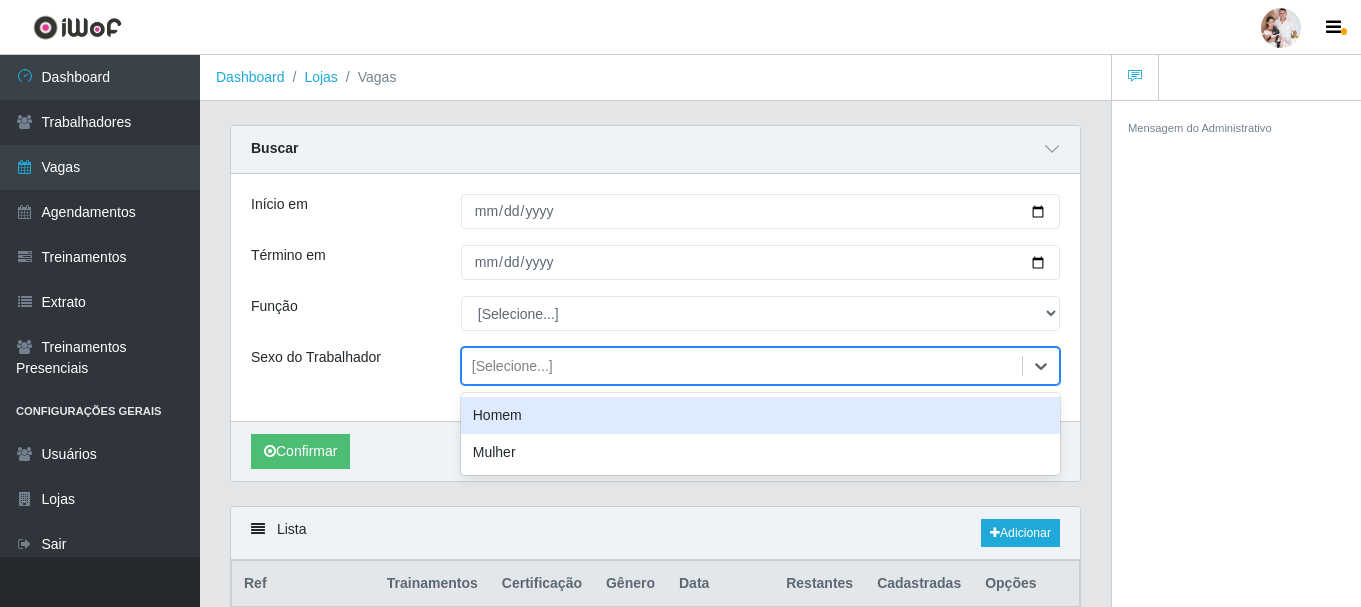 click on "Homem" at bounding box center (760, 415) 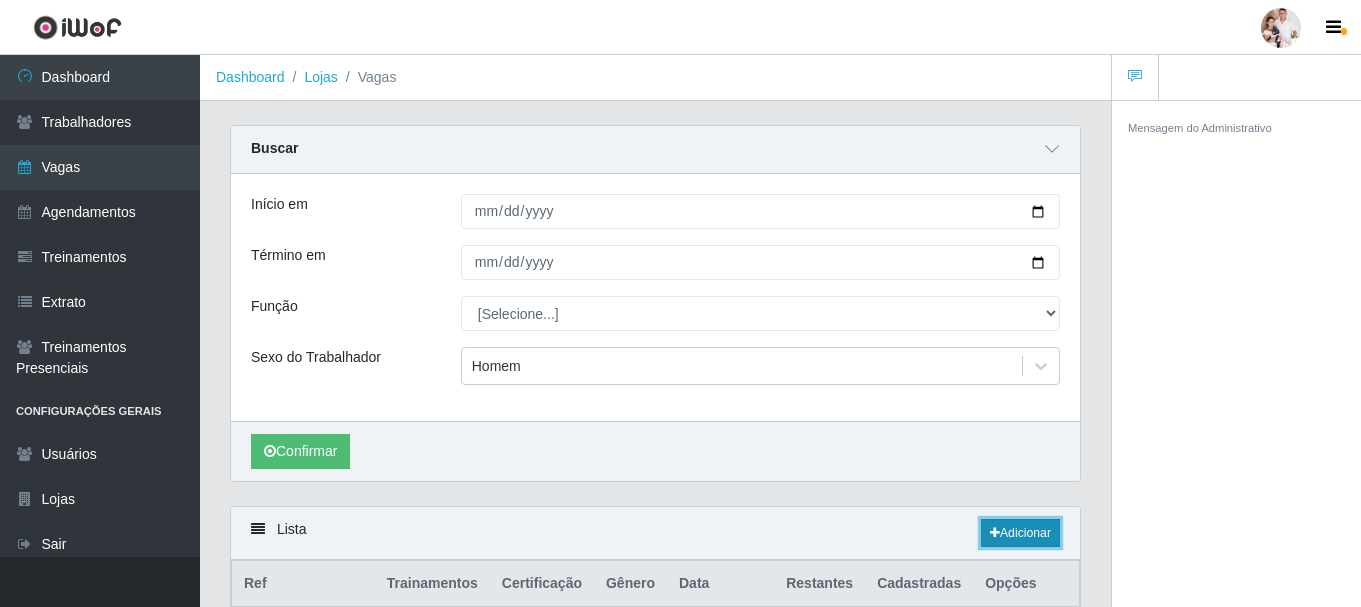 click on "Adicionar" at bounding box center [1020, 533] 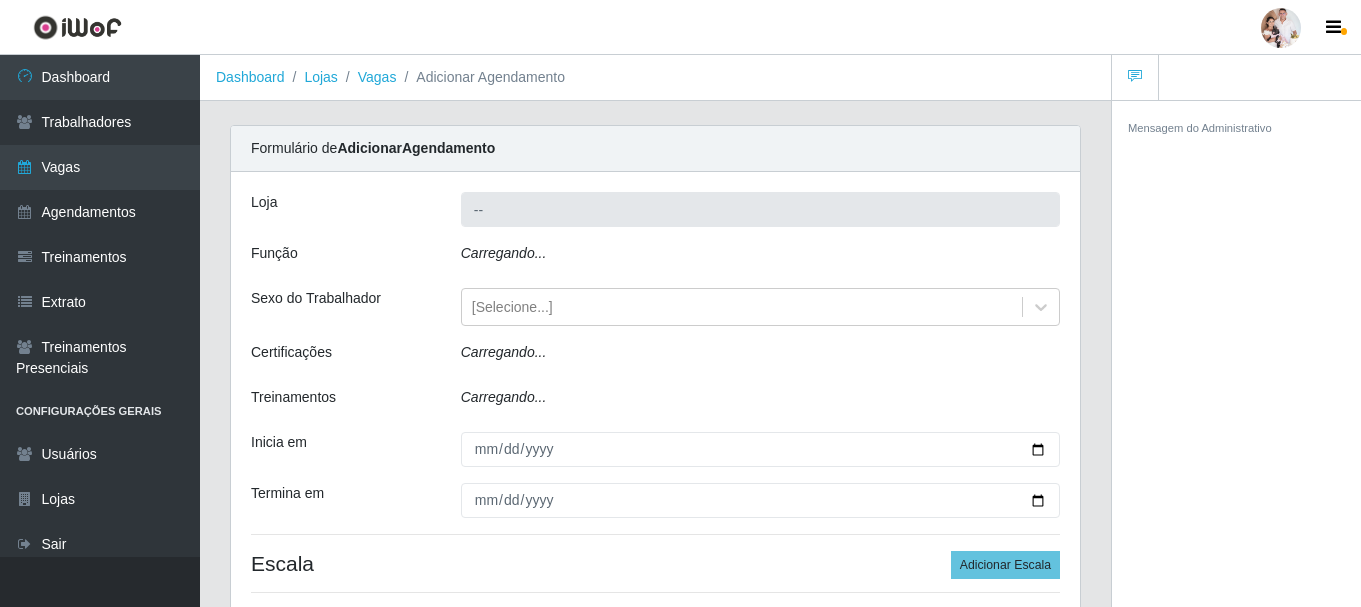 type on "SuperFácil Atacado - Rodoviária" 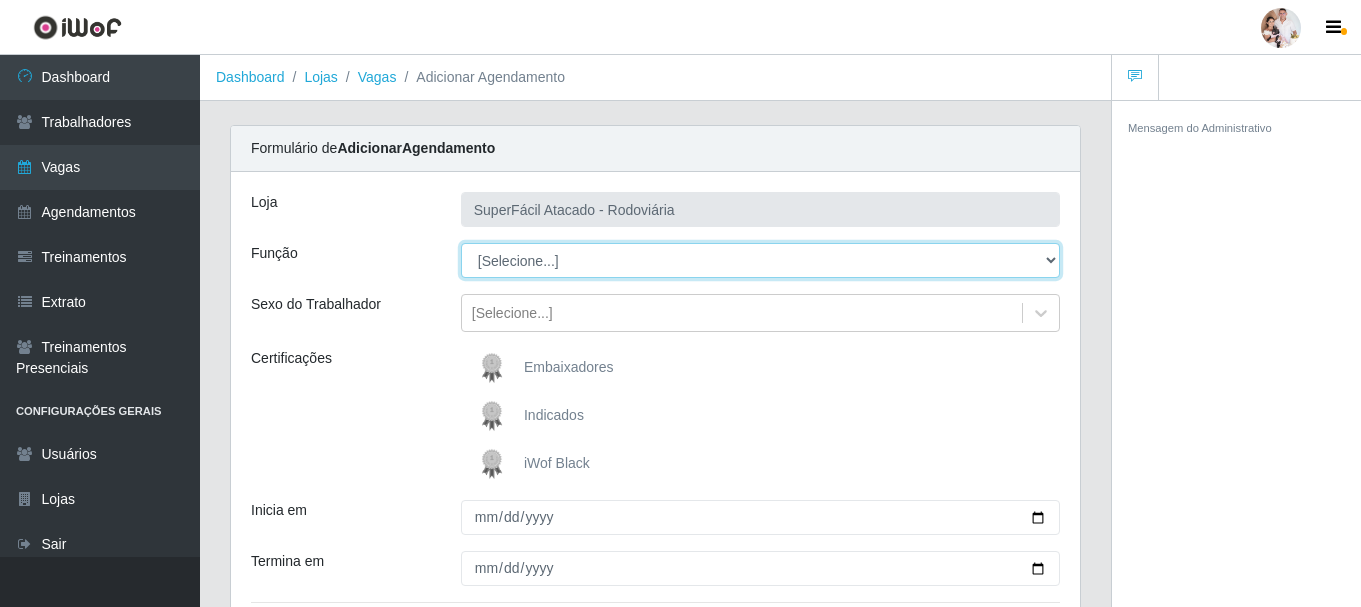 click on "[Selecione...] Embalador Embalador + Embalador ++ Operador de Caixa Operador de Caixa + Operador de Caixa ++ Repositor  Repositor + Repositor ++ Repositor de Hortifruti Repositor de Hortifruti + Repositor de Hortifruti ++" at bounding box center [760, 260] 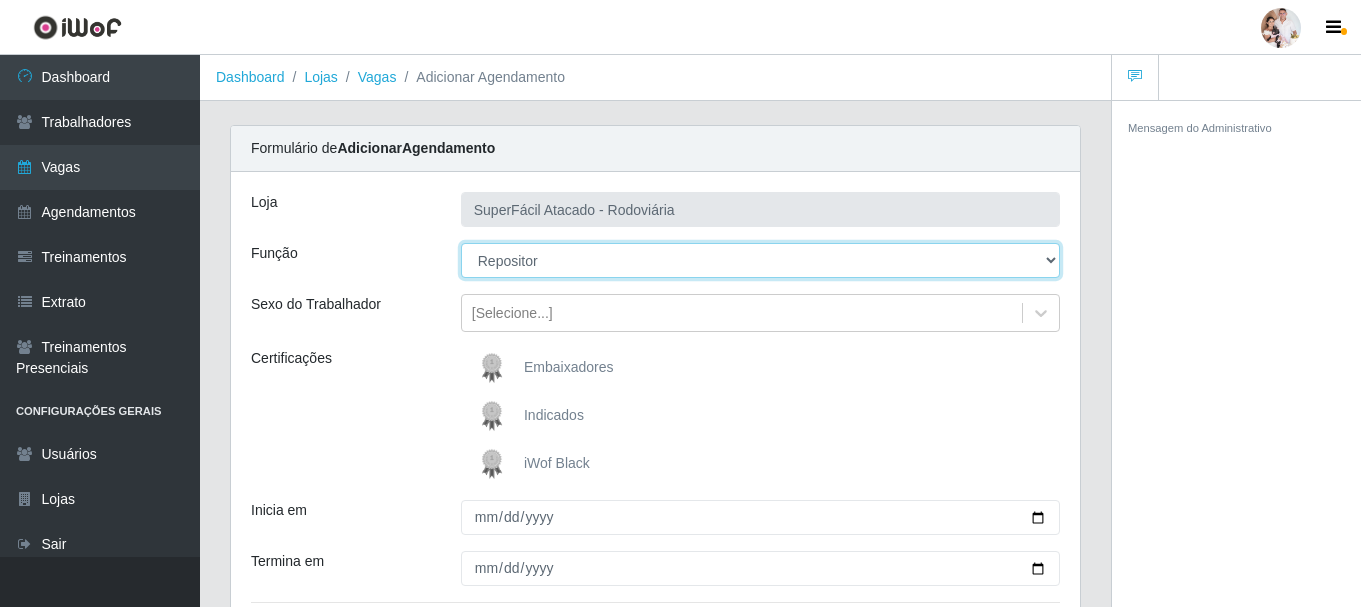 click on "[Selecione...] Embalador Embalador + Embalador ++ Operador de Caixa Operador de Caixa + Operador de Caixa ++ Repositor  Repositor + Repositor ++ Repositor de Hortifruti Repositor de Hortifruti + Repositor de Hortifruti ++" at bounding box center [760, 260] 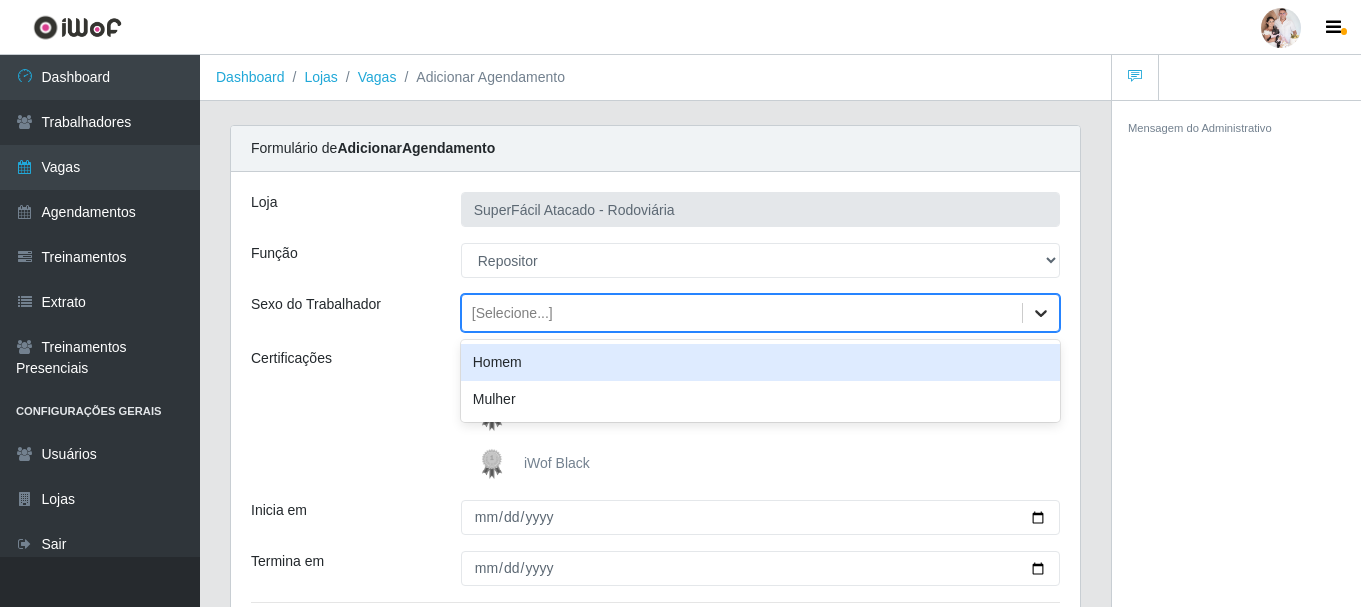 click 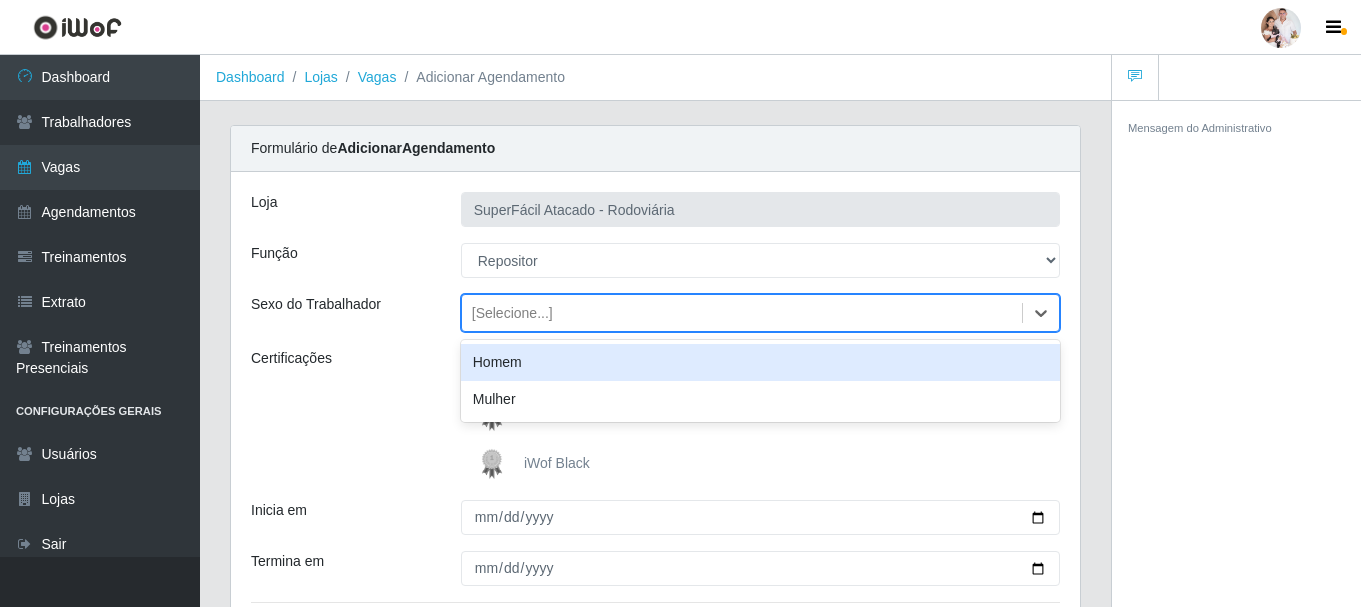 click on "Homem" at bounding box center (760, 362) 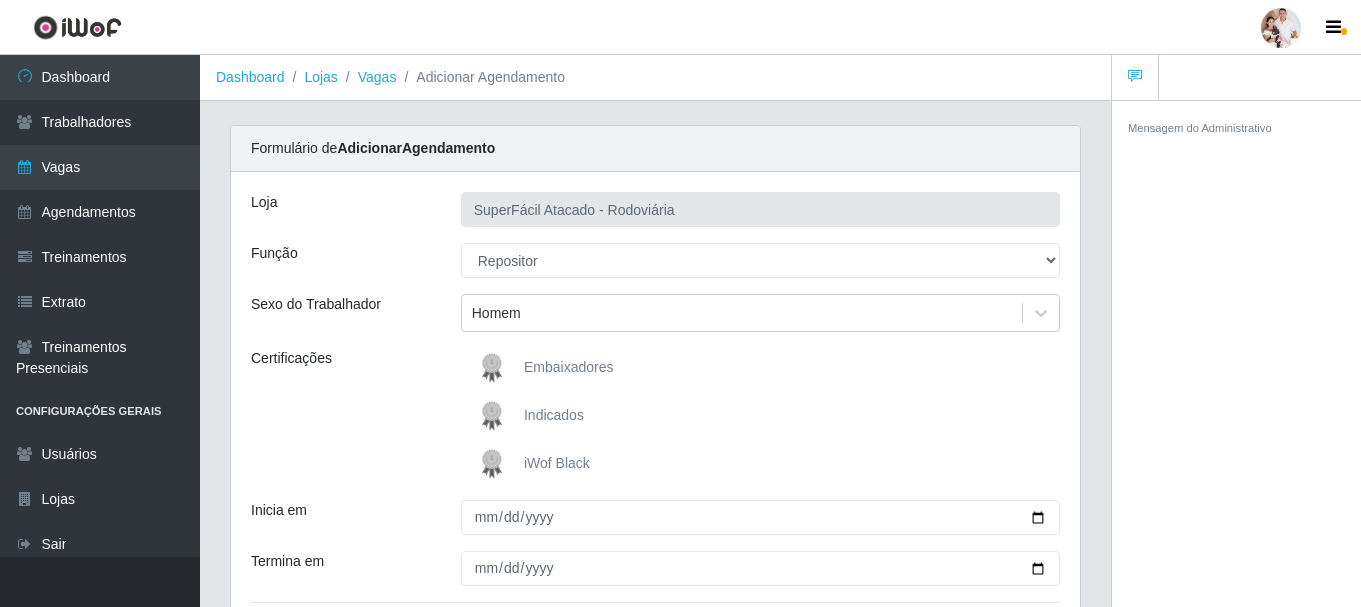 click at bounding box center [496, 464] 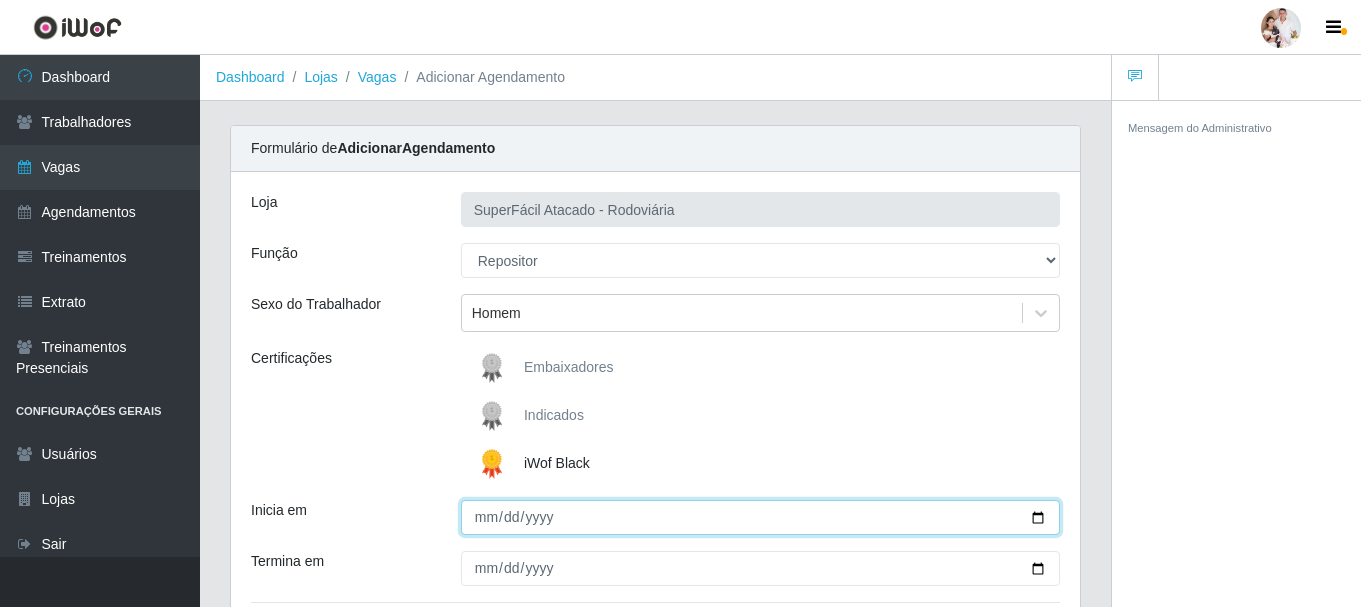 click on "Inicia em" at bounding box center [760, 517] 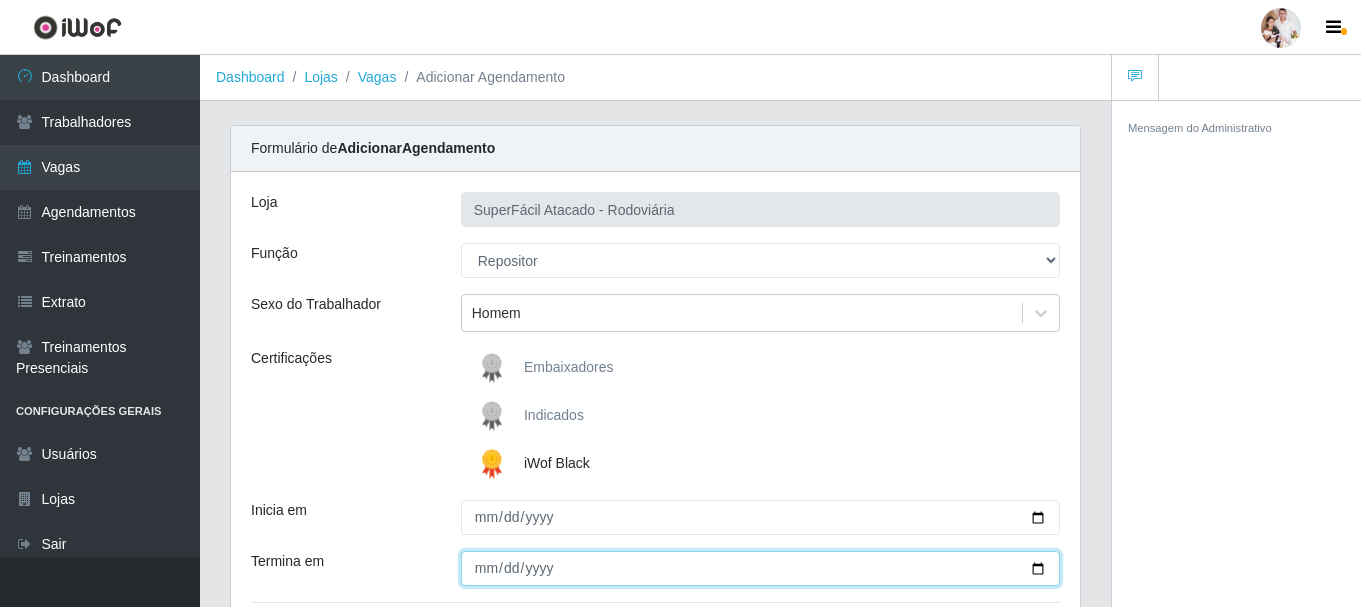 click on "Termina em" at bounding box center (760, 568) 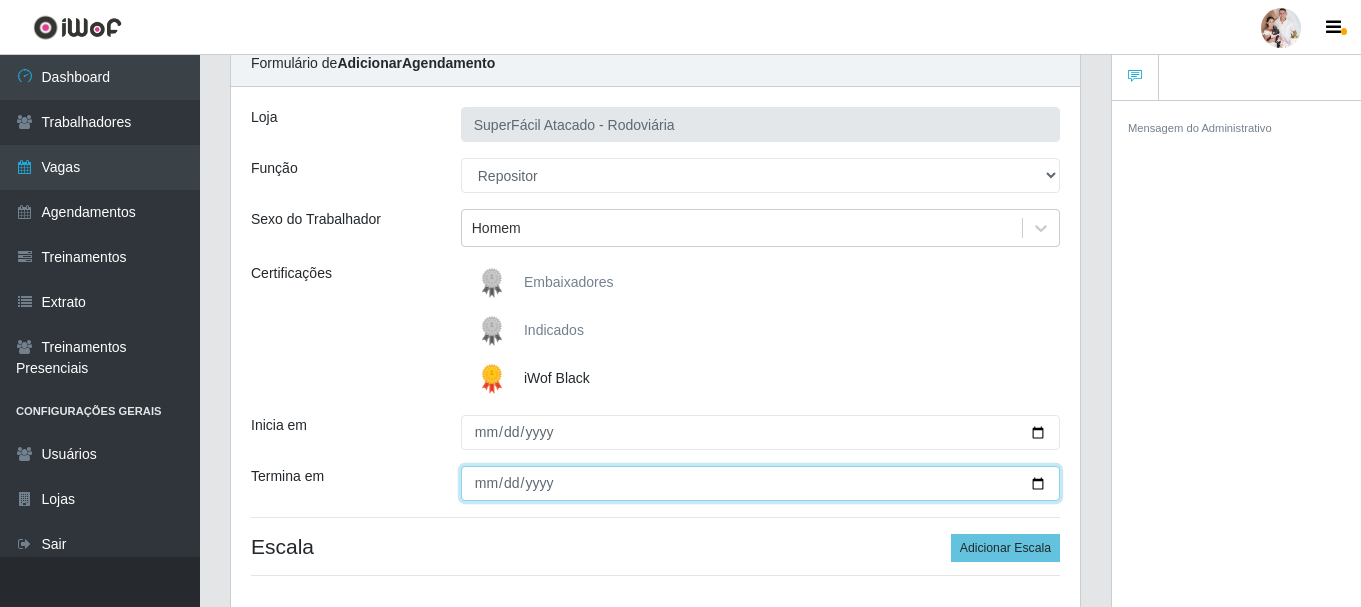 scroll, scrollTop: 200, scrollLeft: 0, axis: vertical 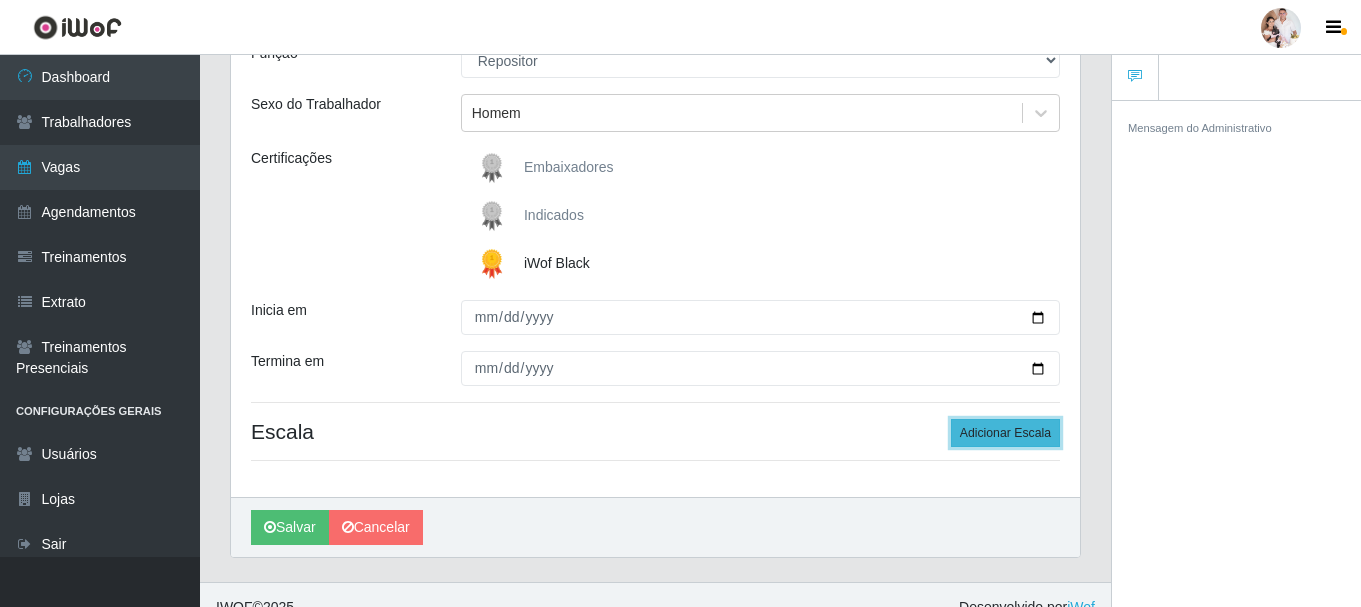 click on "Adicionar Escala" at bounding box center (1005, 433) 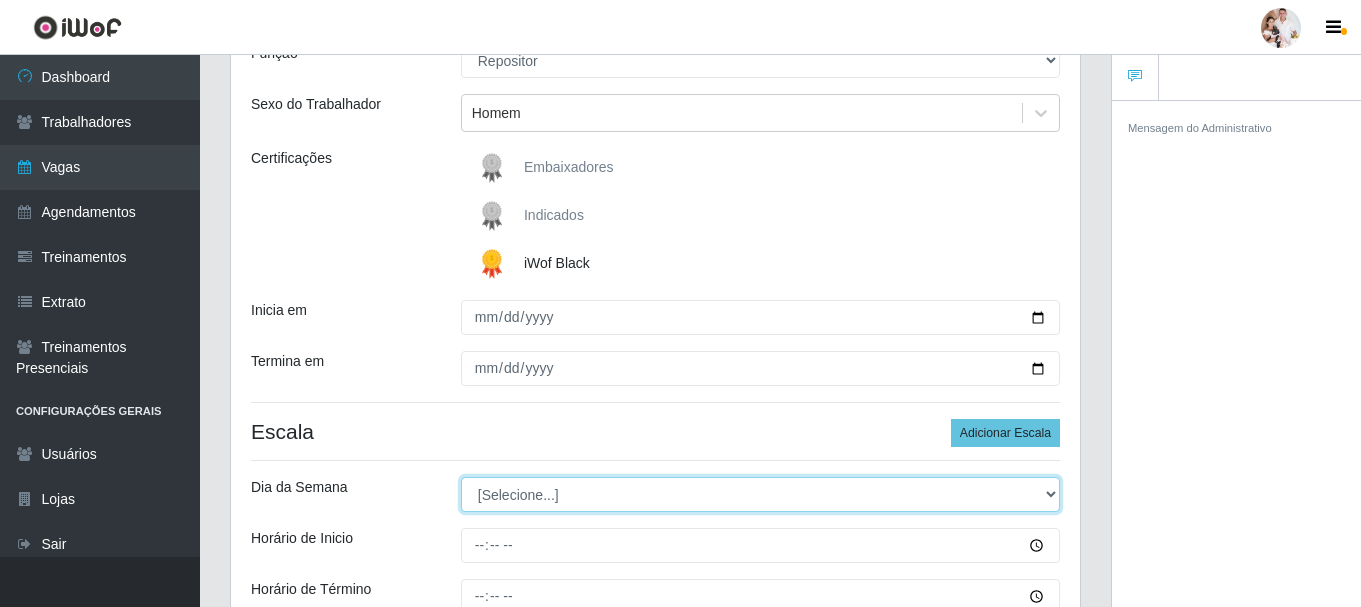 click on "[Selecione...] Segunda Terça Quarta Quinta Sexta Sábado Domingo" at bounding box center [760, 494] 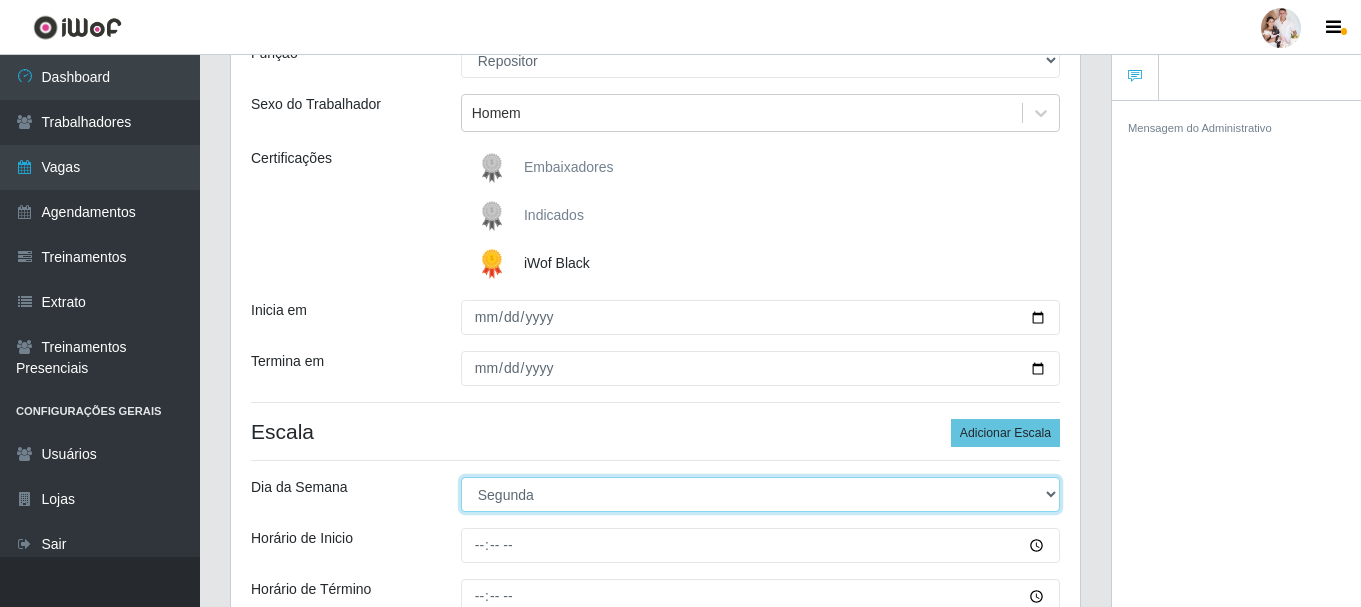 click on "[Selecione...] Segunda Terça Quarta Quinta Sexta Sábado Domingo" at bounding box center (760, 494) 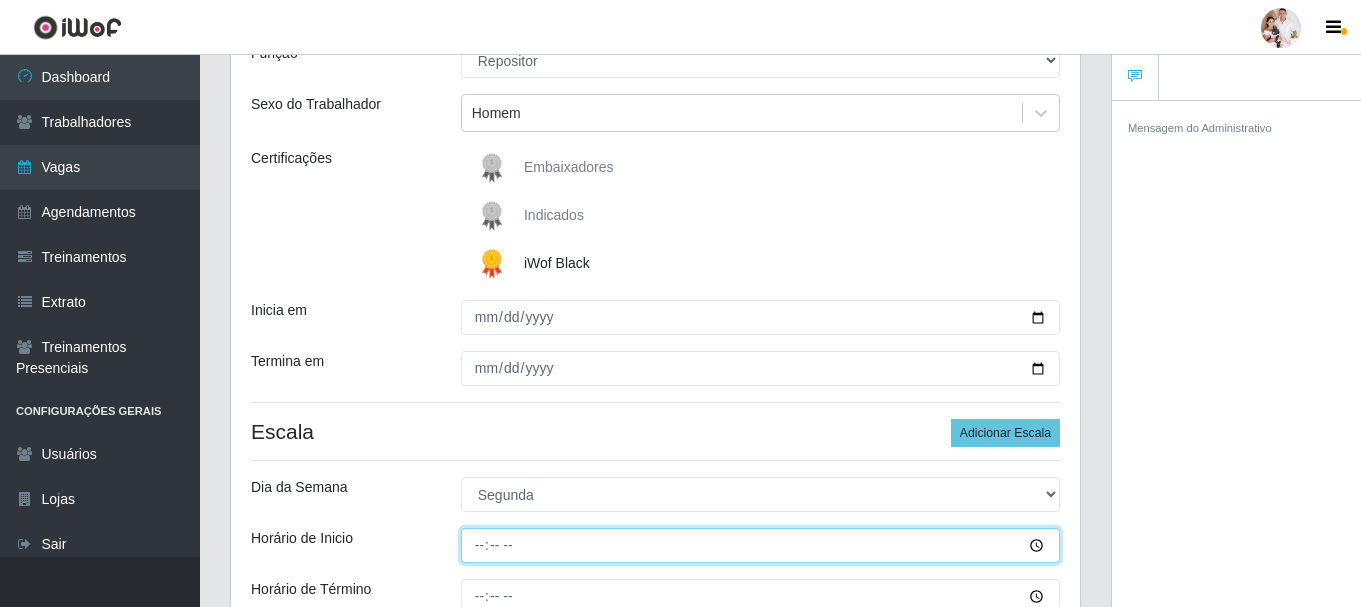 click on "Horário de Inicio" at bounding box center [760, 545] 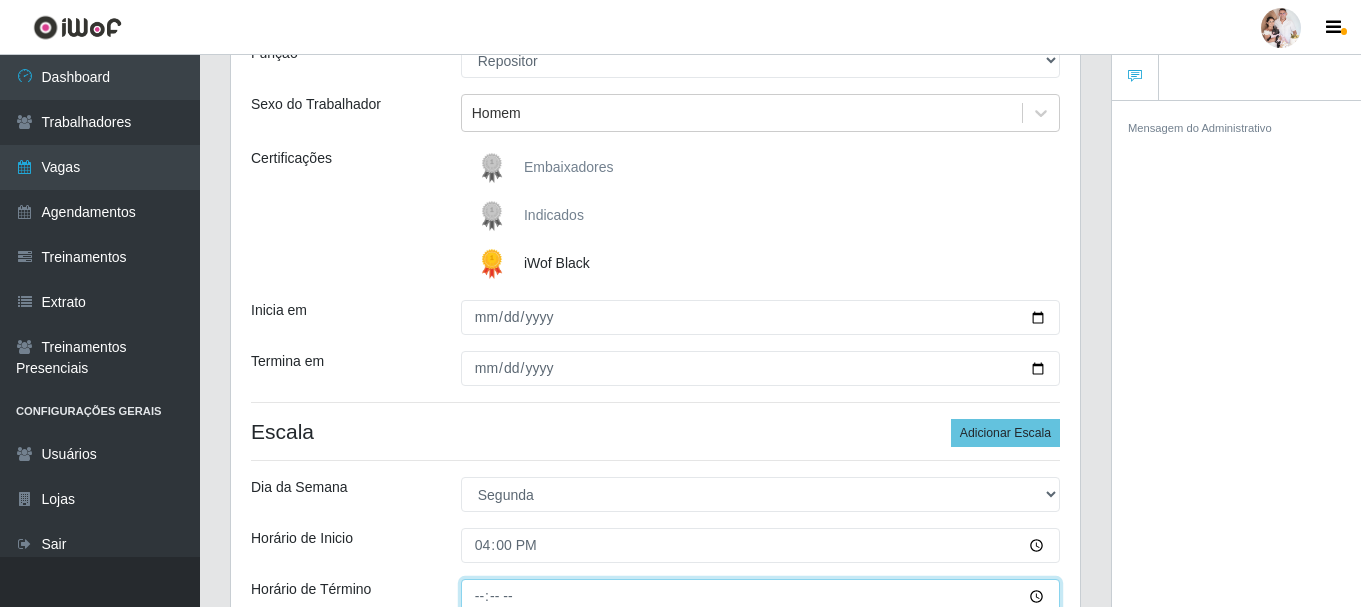 click on "Horário de Término" at bounding box center [760, 596] 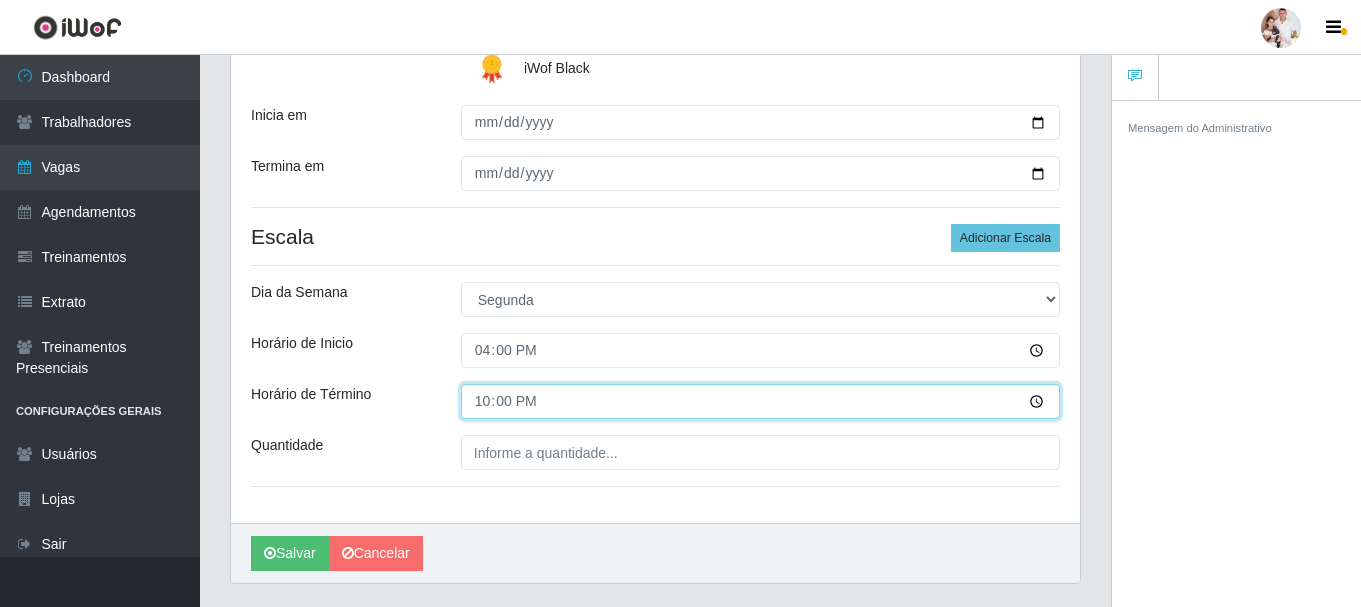 scroll, scrollTop: 400, scrollLeft: 0, axis: vertical 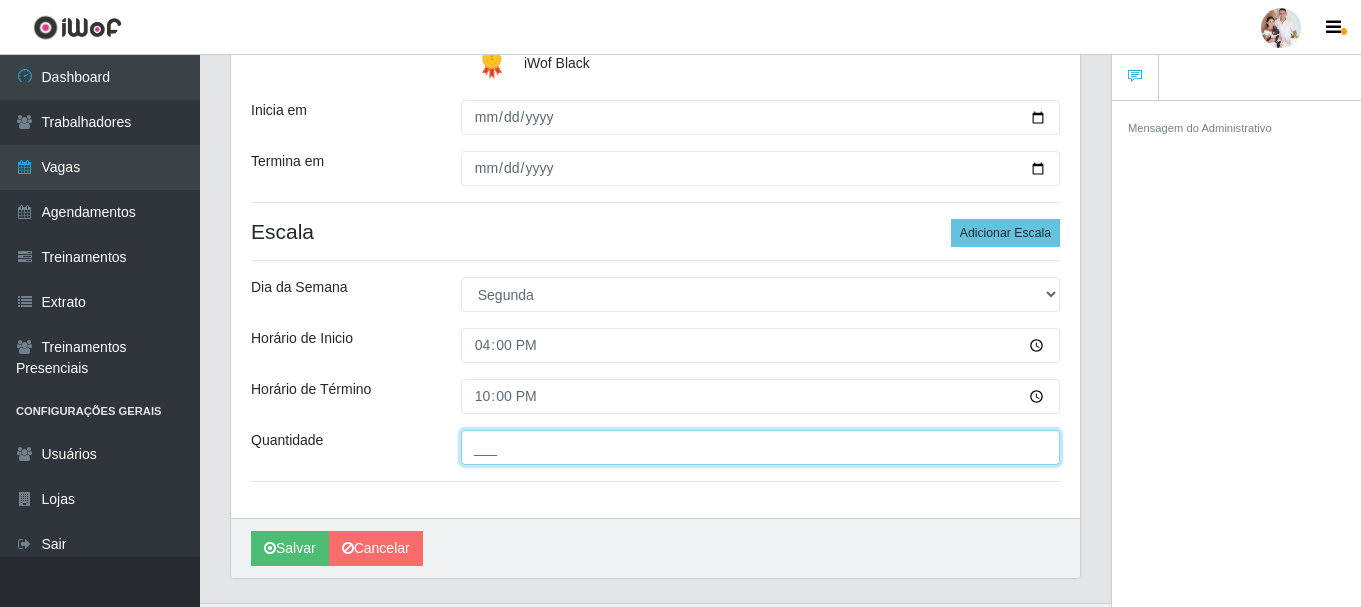 click on "___" at bounding box center (760, 447) 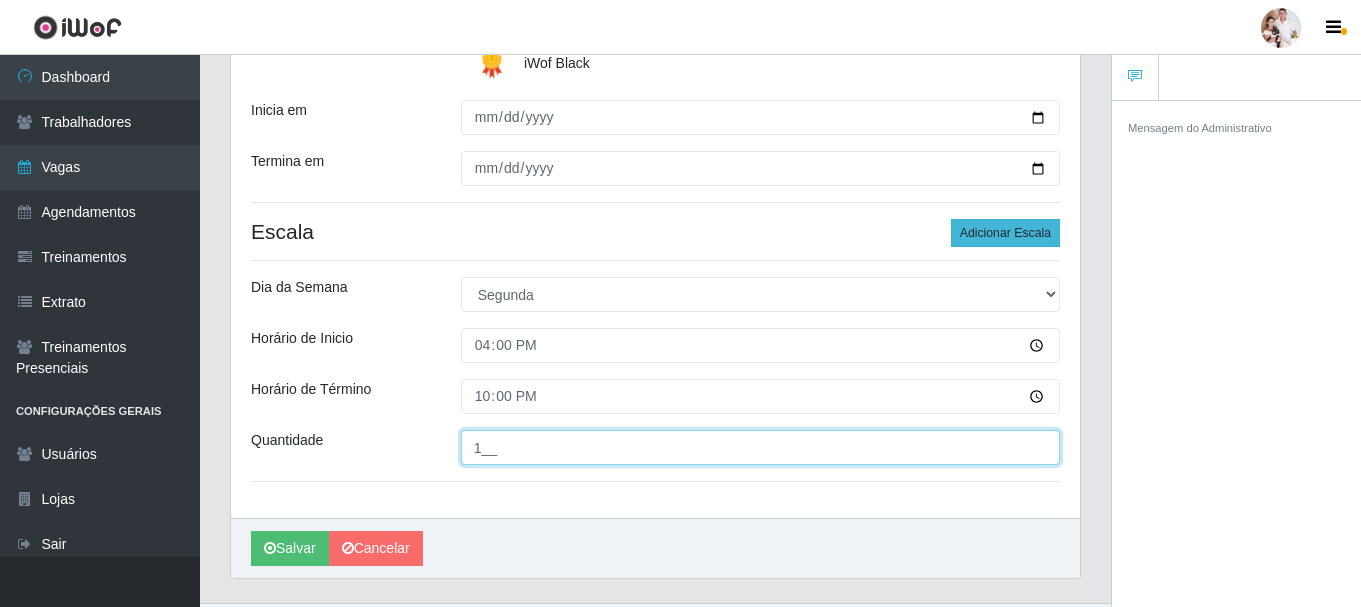 type on "1__" 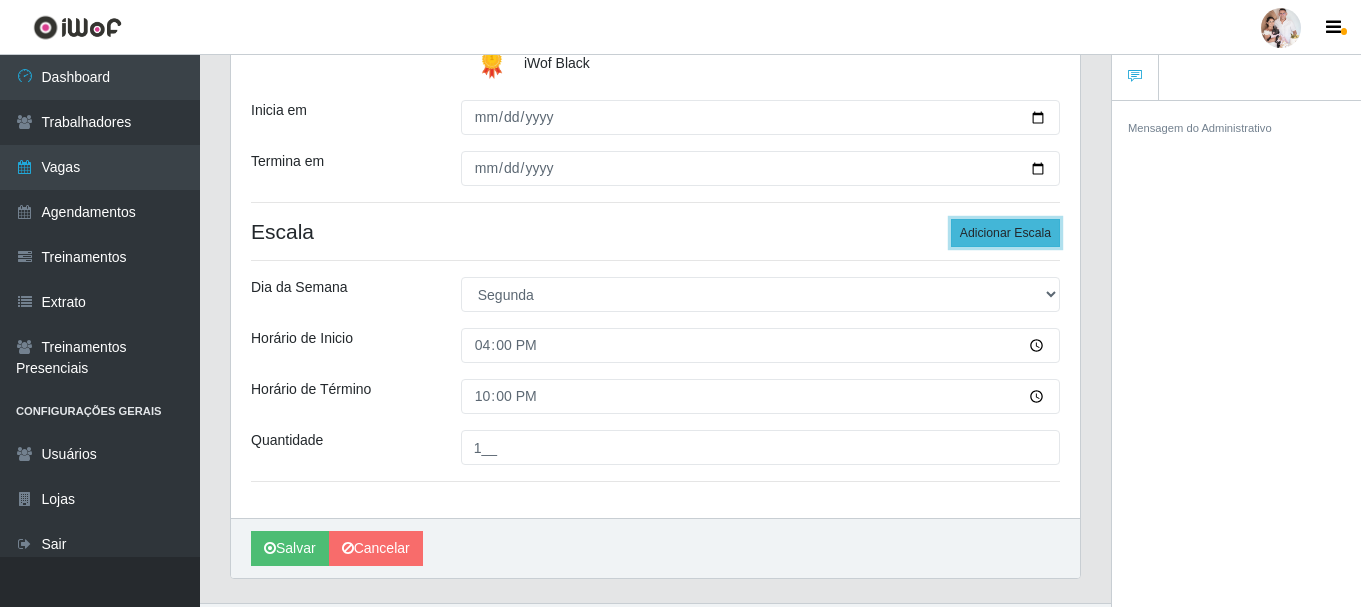click on "Adicionar Escala" at bounding box center [1005, 233] 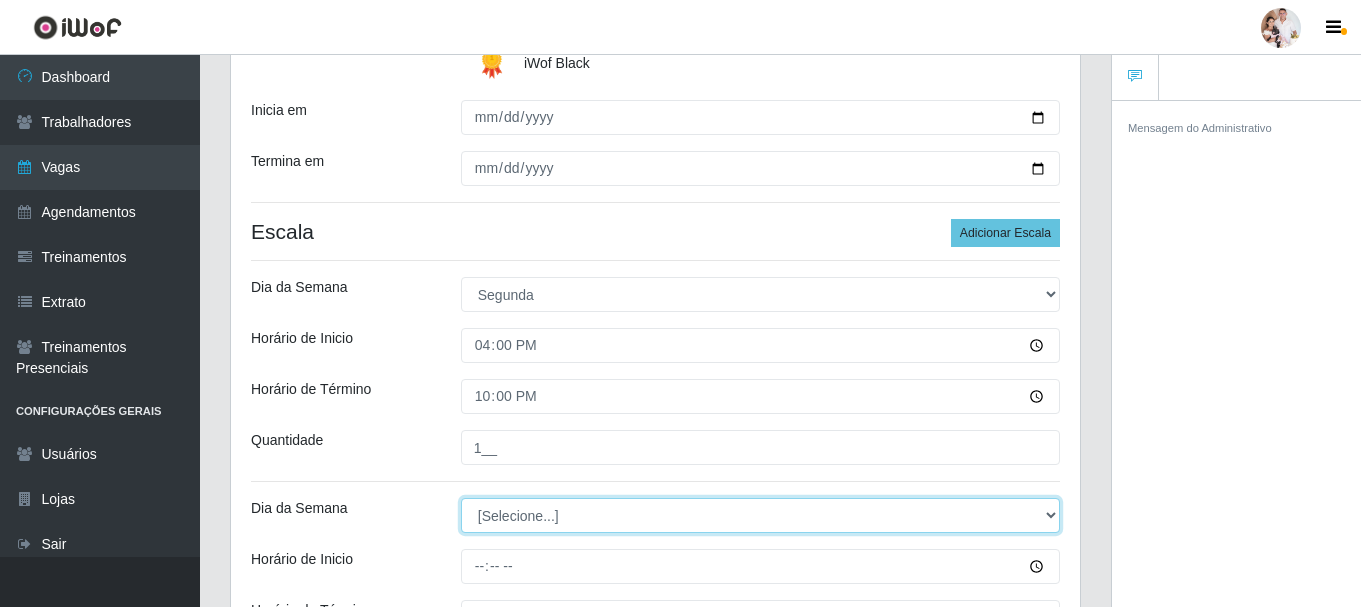 click on "[Selecione...] Segunda Terça Quarta Quinta Sexta Sábado Domingo" at bounding box center (760, 515) 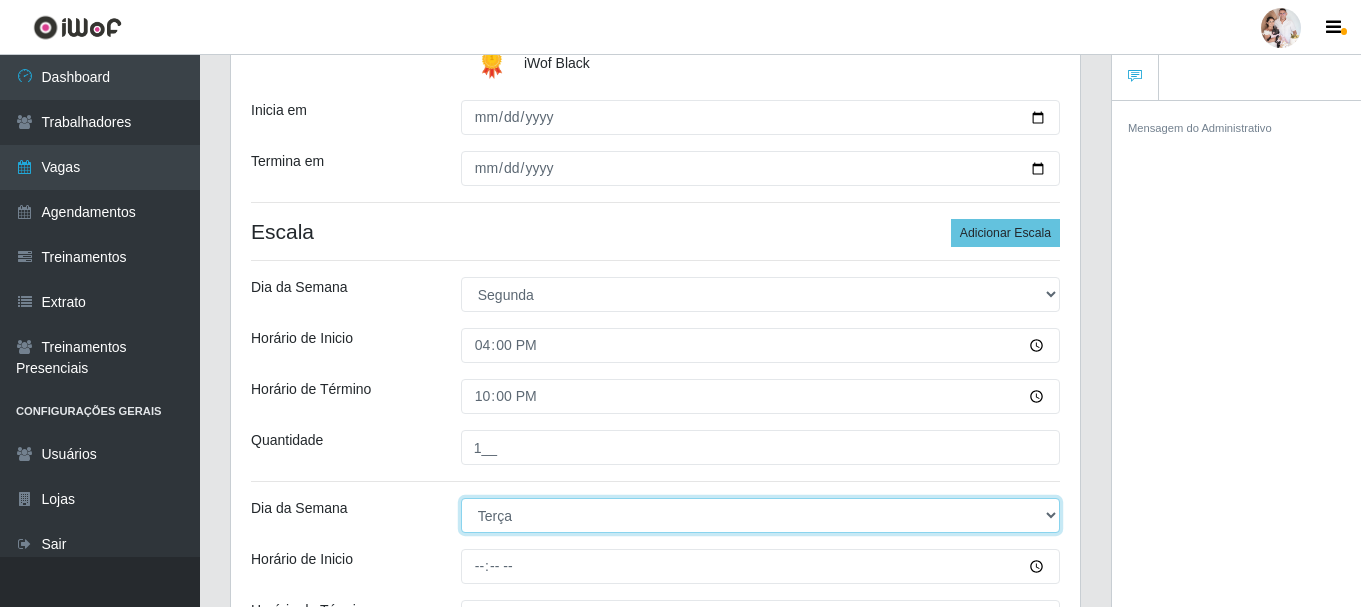 click on "[Selecione...] Segunda Terça Quarta Quinta Sexta Sábado Domingo" at bounding box center [760, 515] 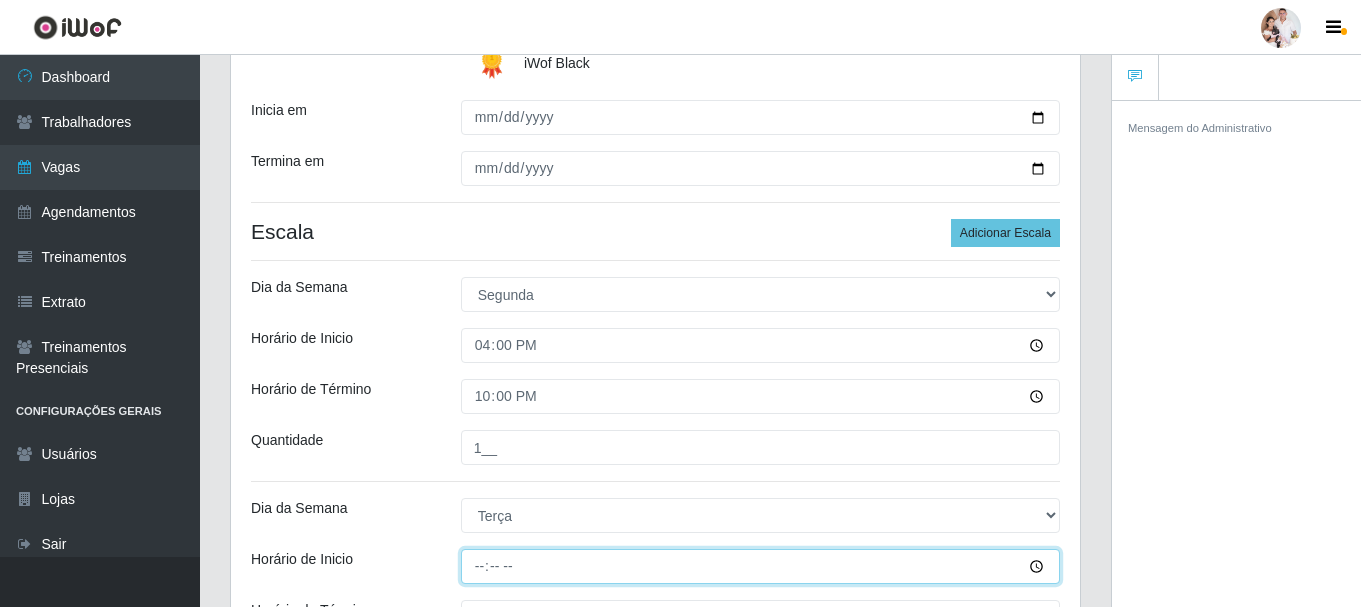 click on "Horário de Inicio" at bounding box center (760, 566) 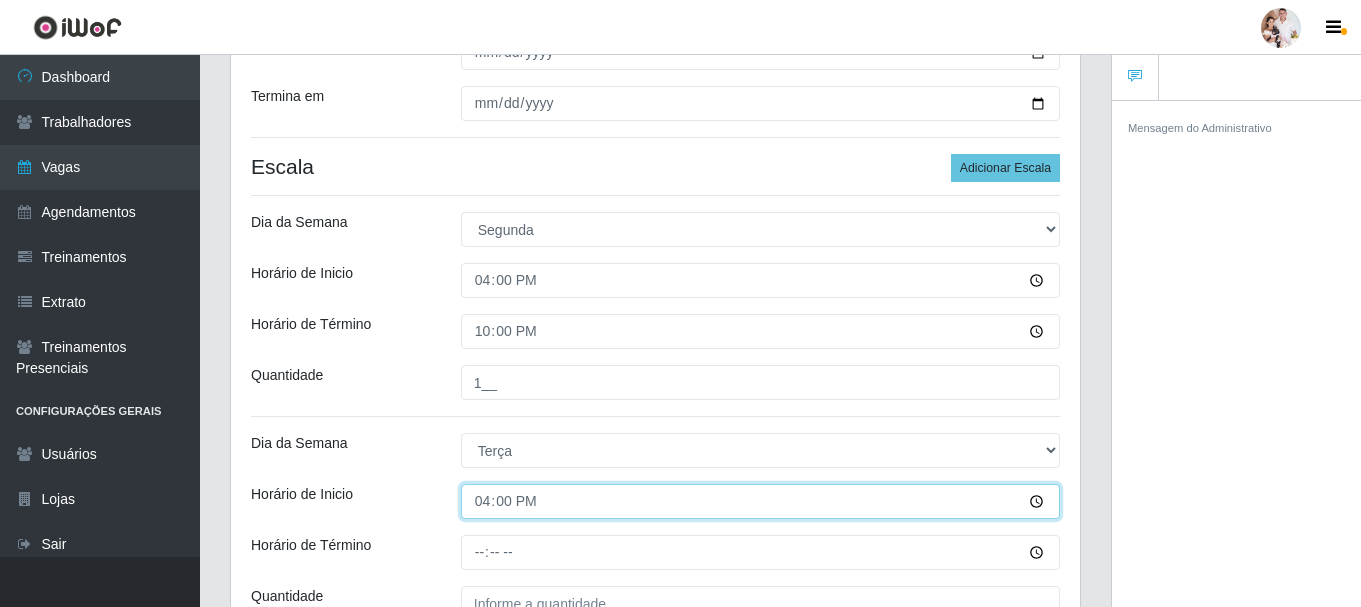 scroll, scrollTop: 500, scrollLeft: 0, axis: vertical 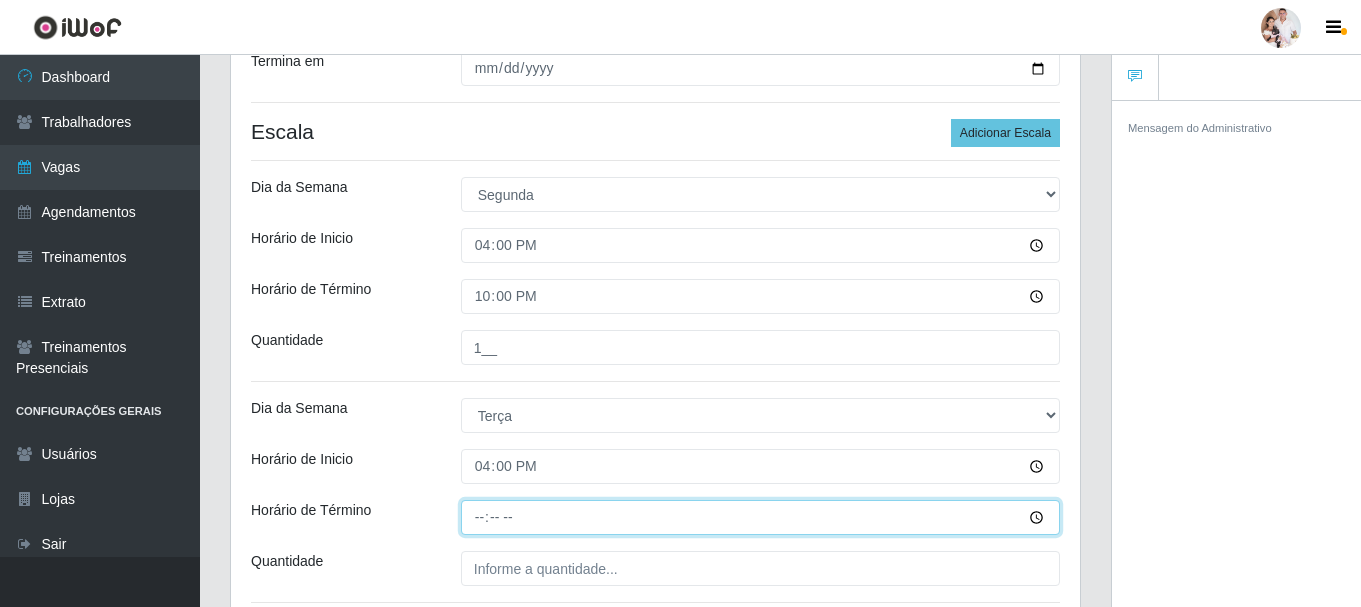 click on "Horário de Término" at bounding box center [760, 517] 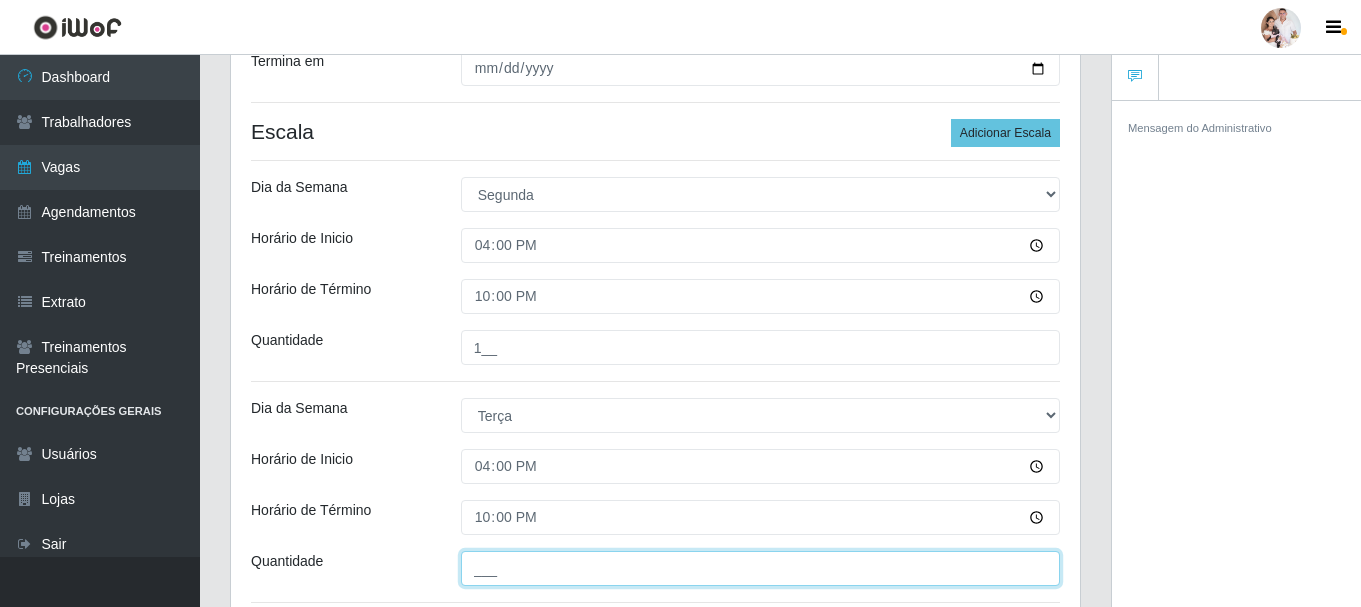 click on "___" at bounding box center (760, 568) 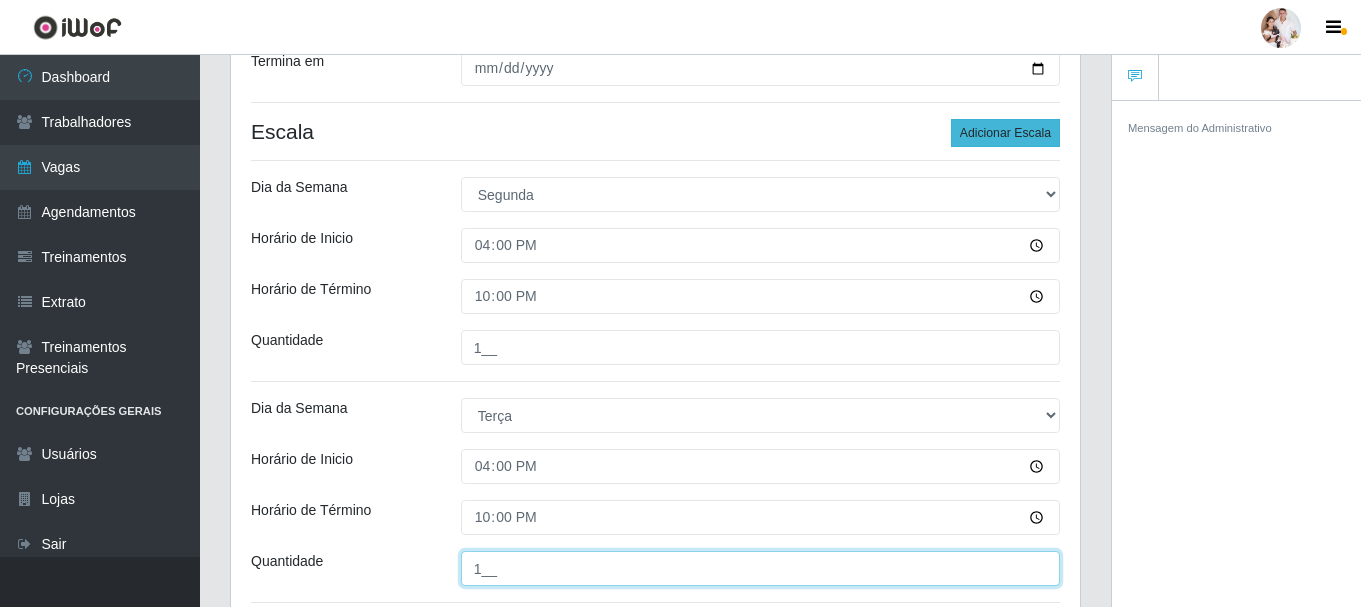 type on "1__" 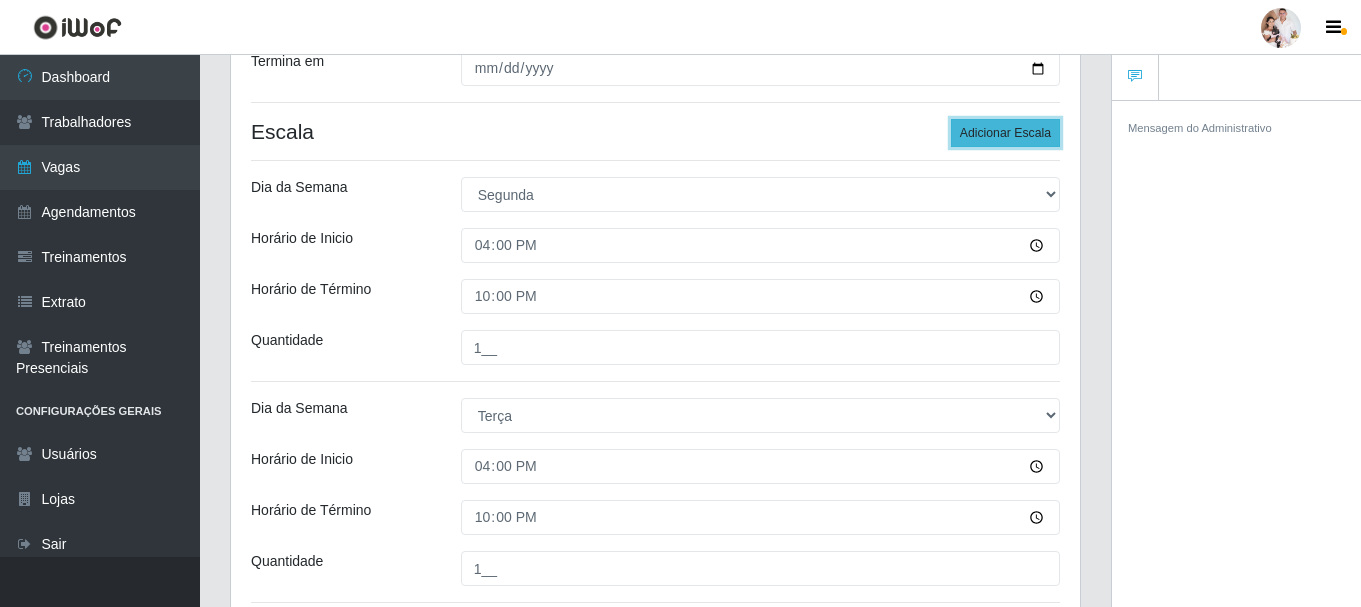 click on "Adicionar Escala" at bounding box center (1005, 133) 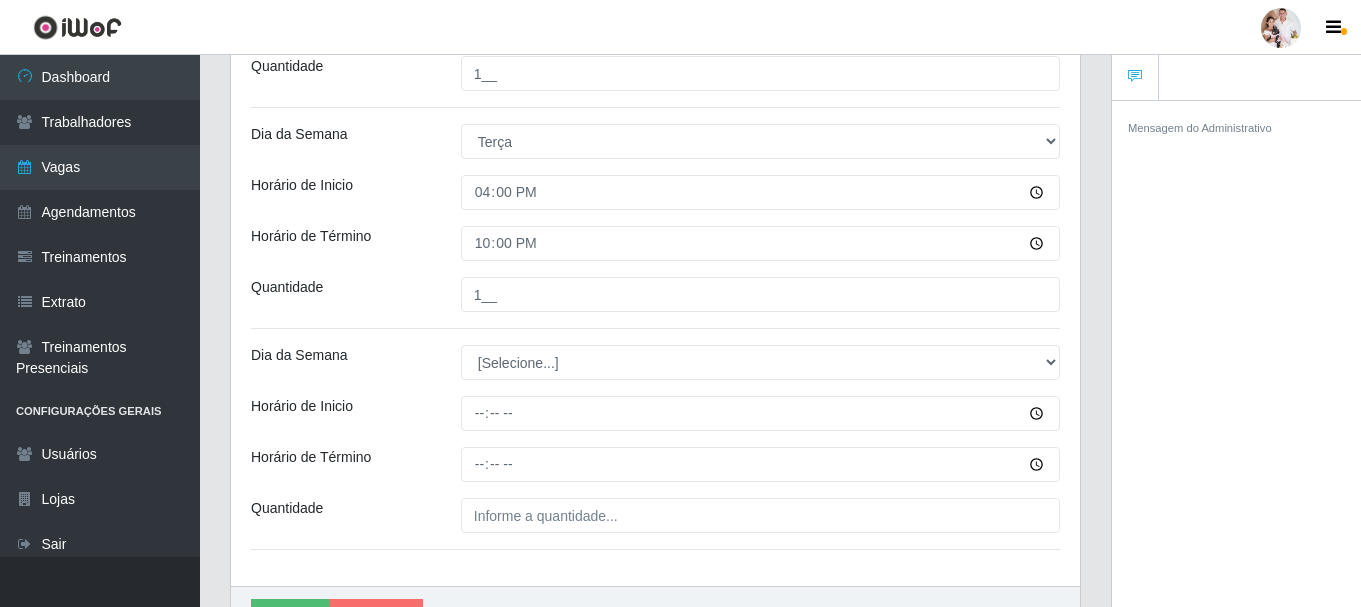 scroll, scrollTop: 800, scrollLeft: 0, axis: vertical 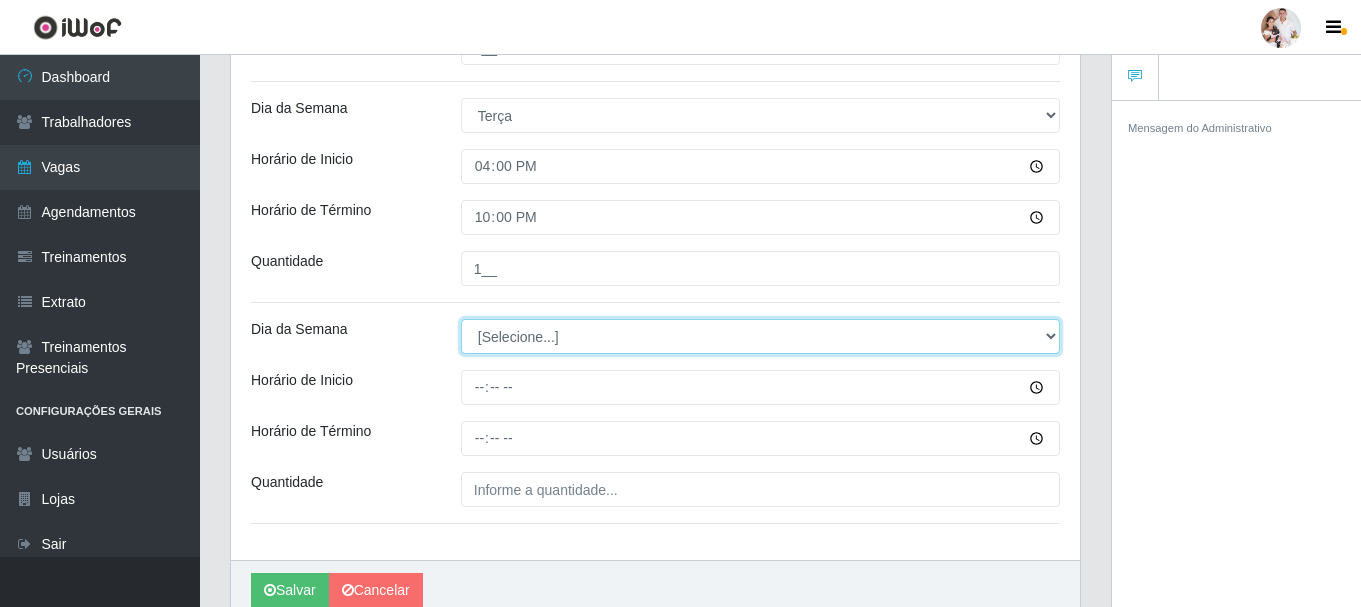 click on "[Selecione...] Segunda Terça Quarta Quinta Sexta Sábado Domingo" at bounding box center [760, 336] 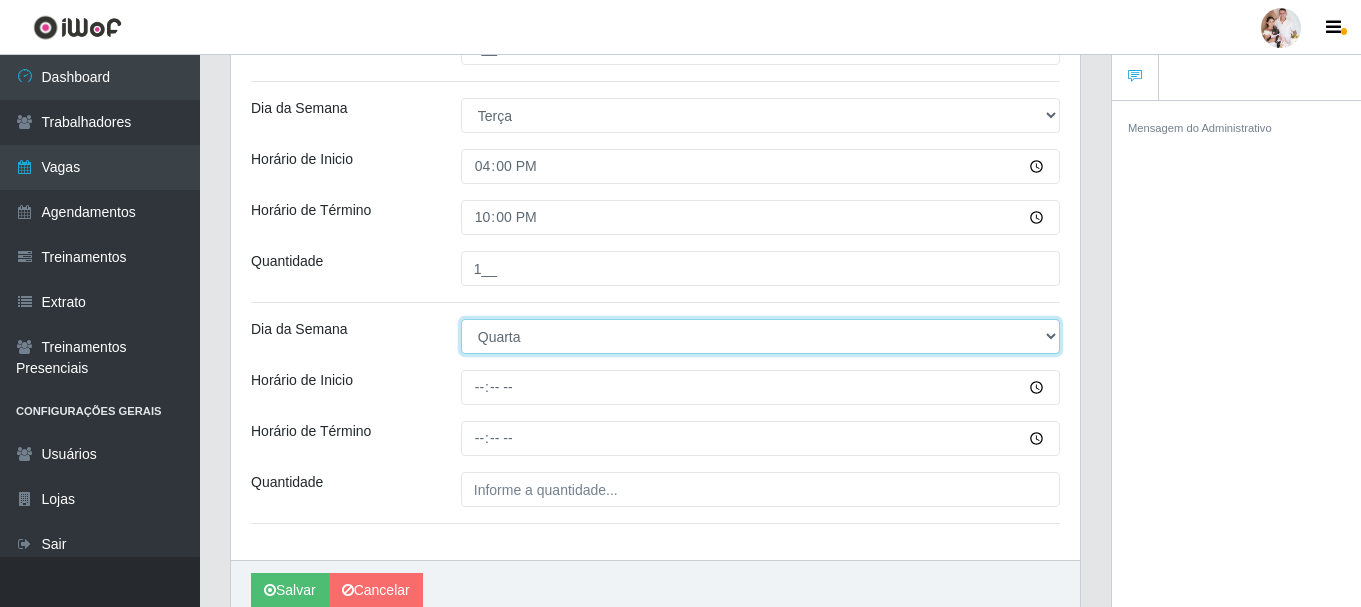 click on "[Selecione...] Segunda Terça Quarta Quinta Sexta Sábado Domingo" at bounding box center (760, 336) 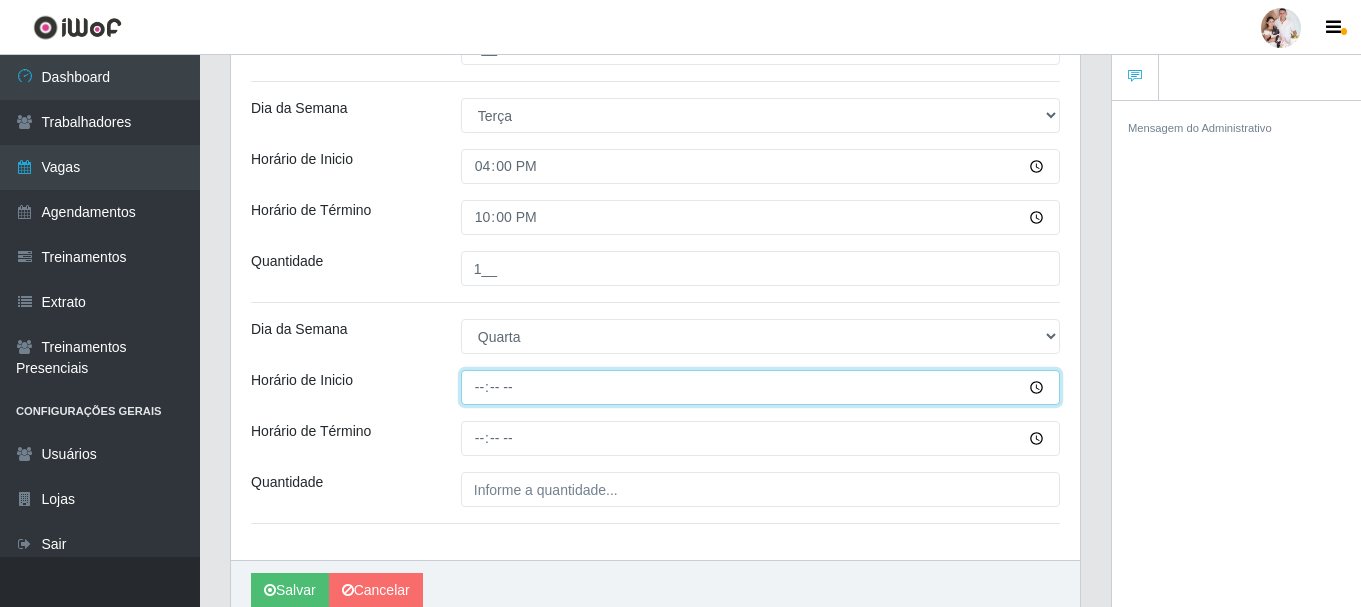 click on "Horário de Inicio" at bounding box center [760, 387] 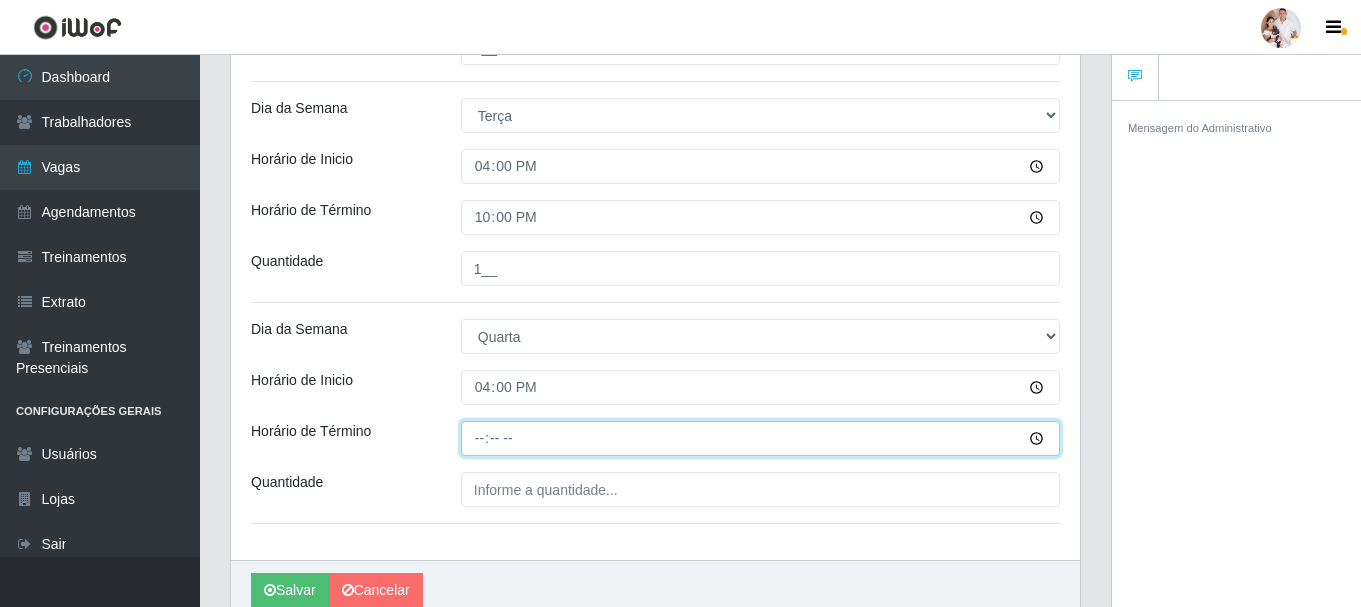 click on "Horário de Término" at bounding box center (760, 438) 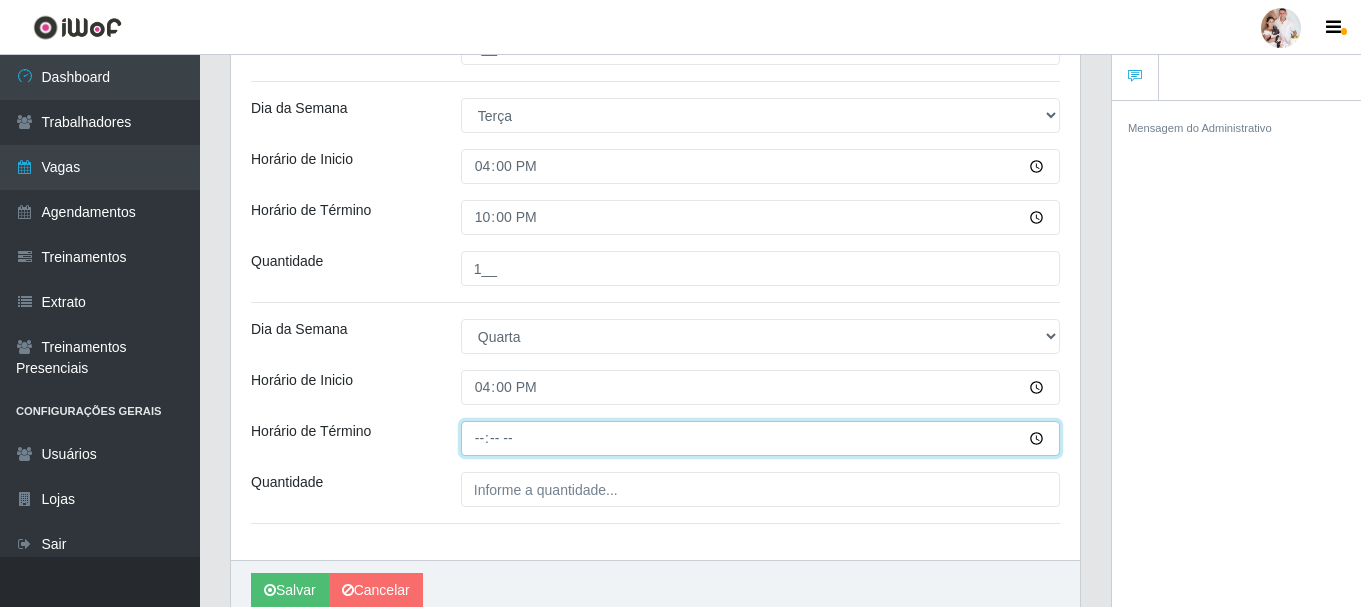 type on "22:00" 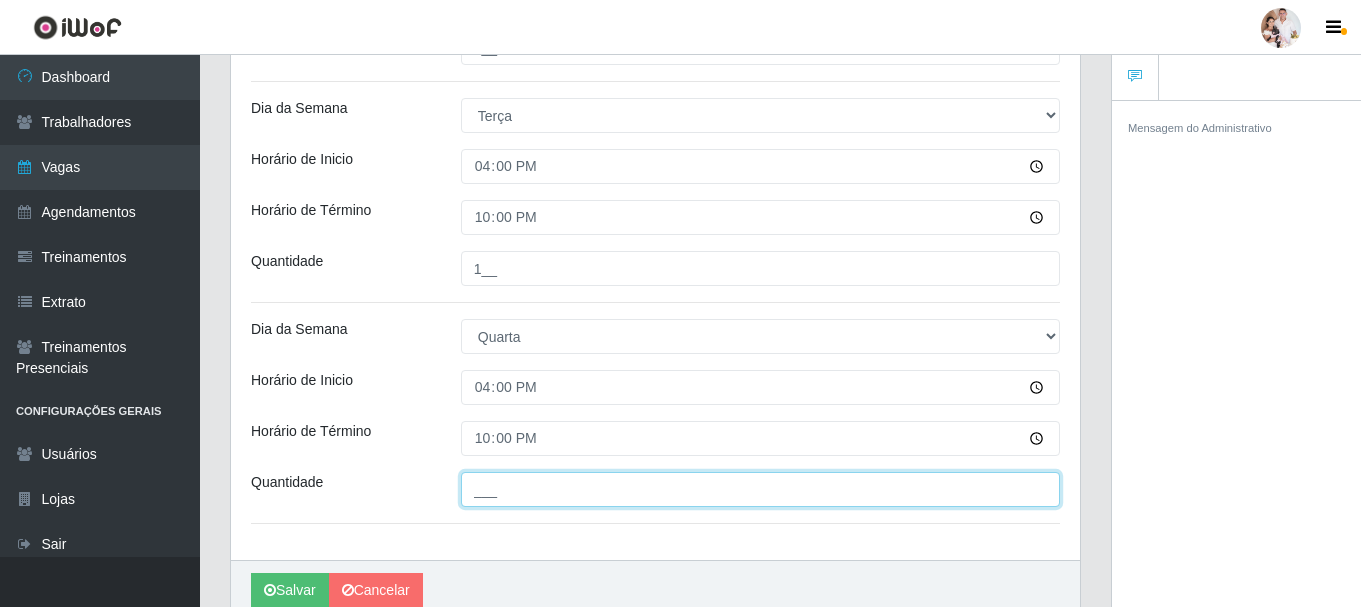 click on "___" at bounding box center [760, 489] 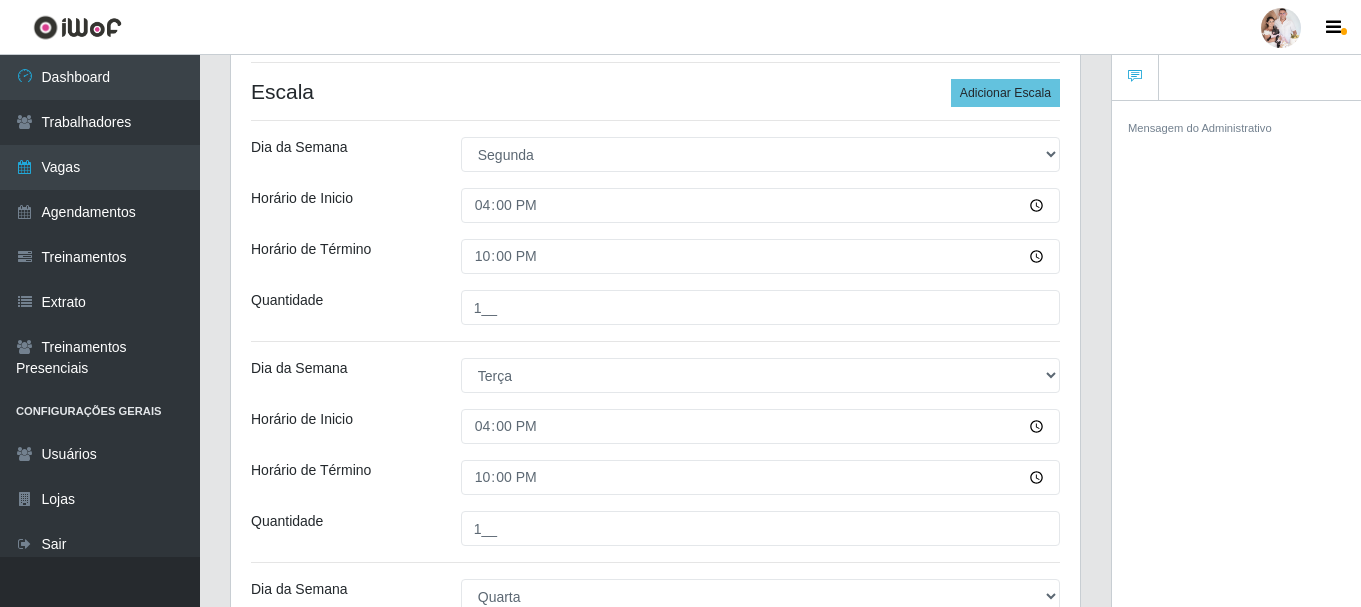 scroll, scrollTop: 500, scrollLeft: 0, axis: vertical 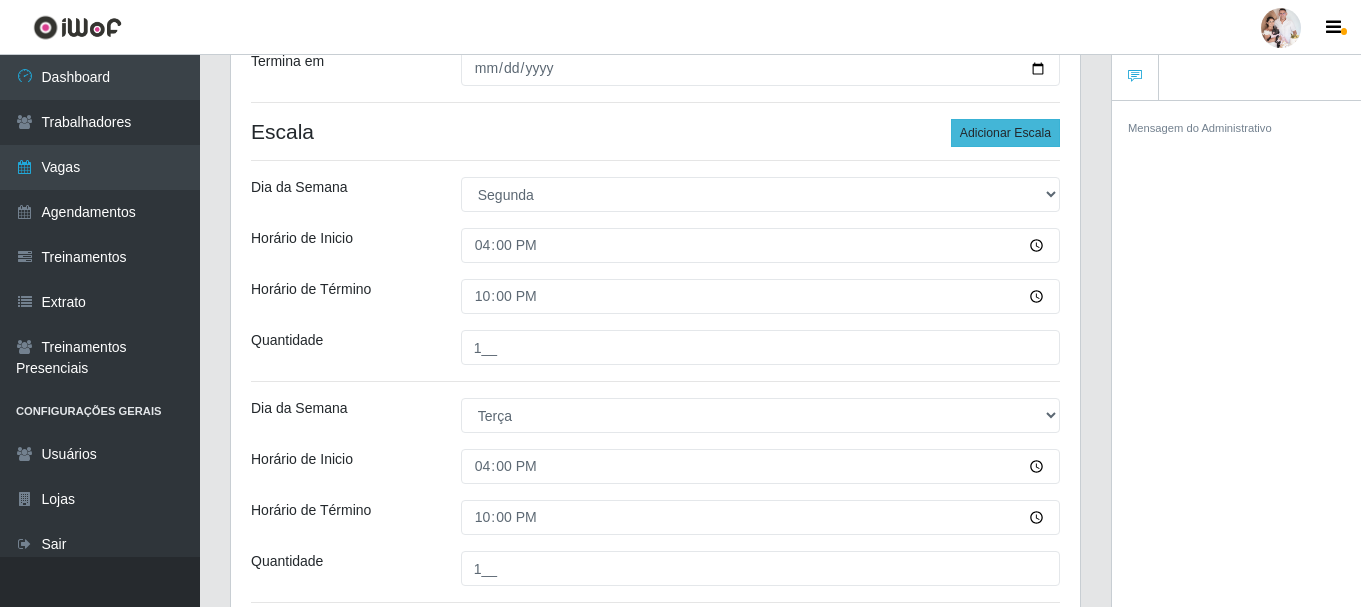 type on "1__" 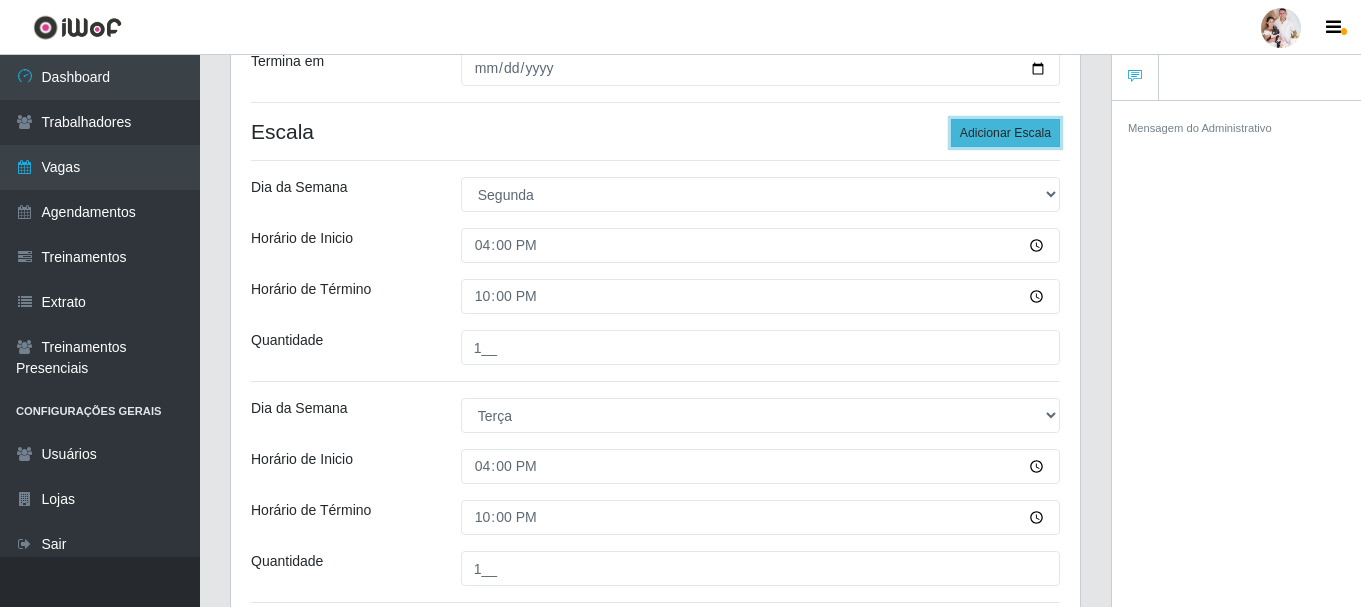 click on "Adicionar Escala" at bounding box center (1005, 133) 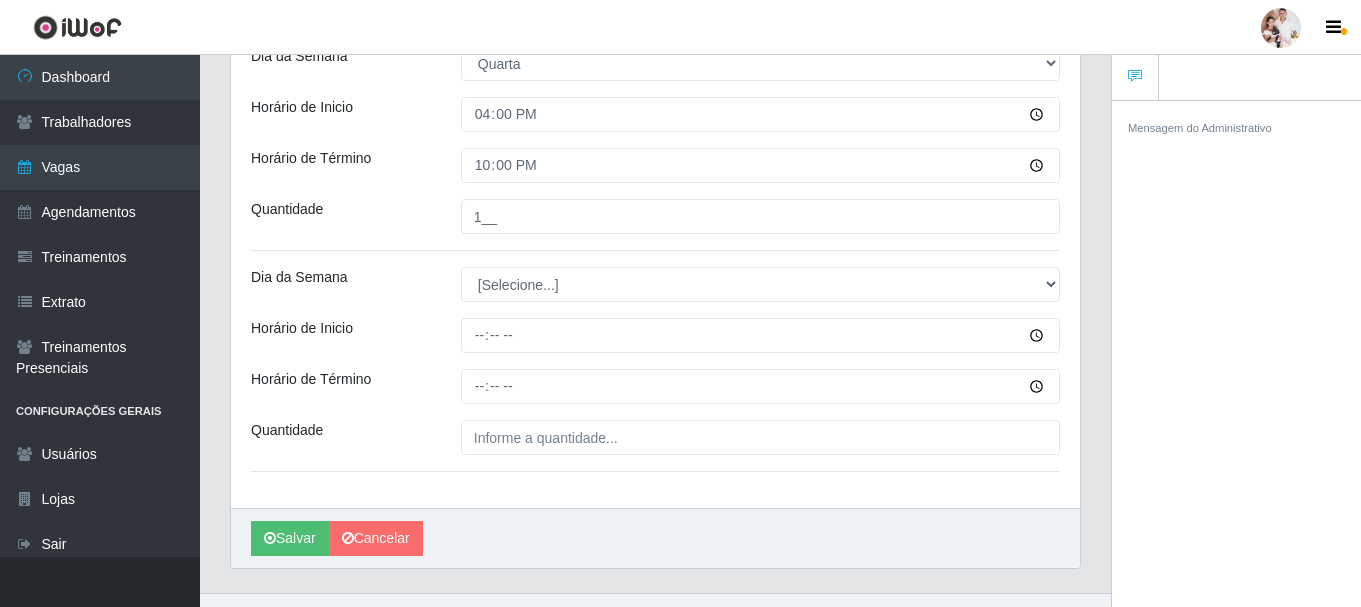 scroll, scrollTop: 1100, scrollLeft: 0, axis: vertical 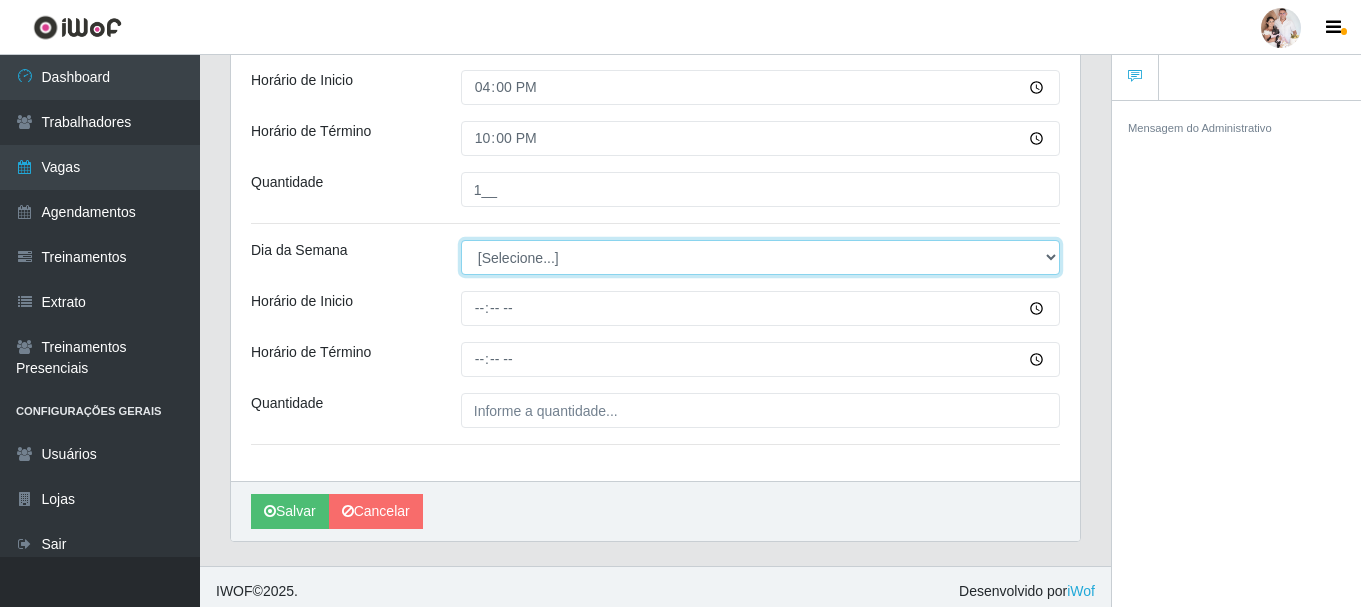 click on "[Selecione...] Segunda Terça Quarta Quinta Sexta Sábado Domingo" at bounding box center (760, 257) 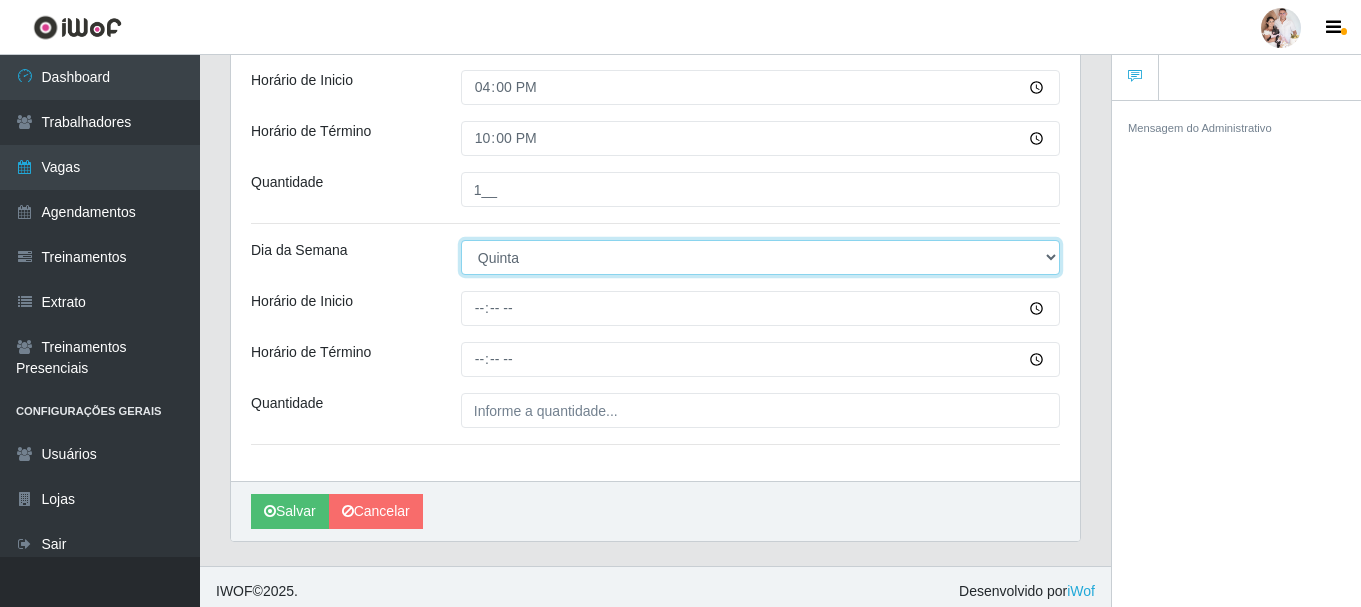 click on "[Selecione...] Segunda Terça Quarta Quinta Sexta Sábado Domingo" at bounding box center (760, 257) 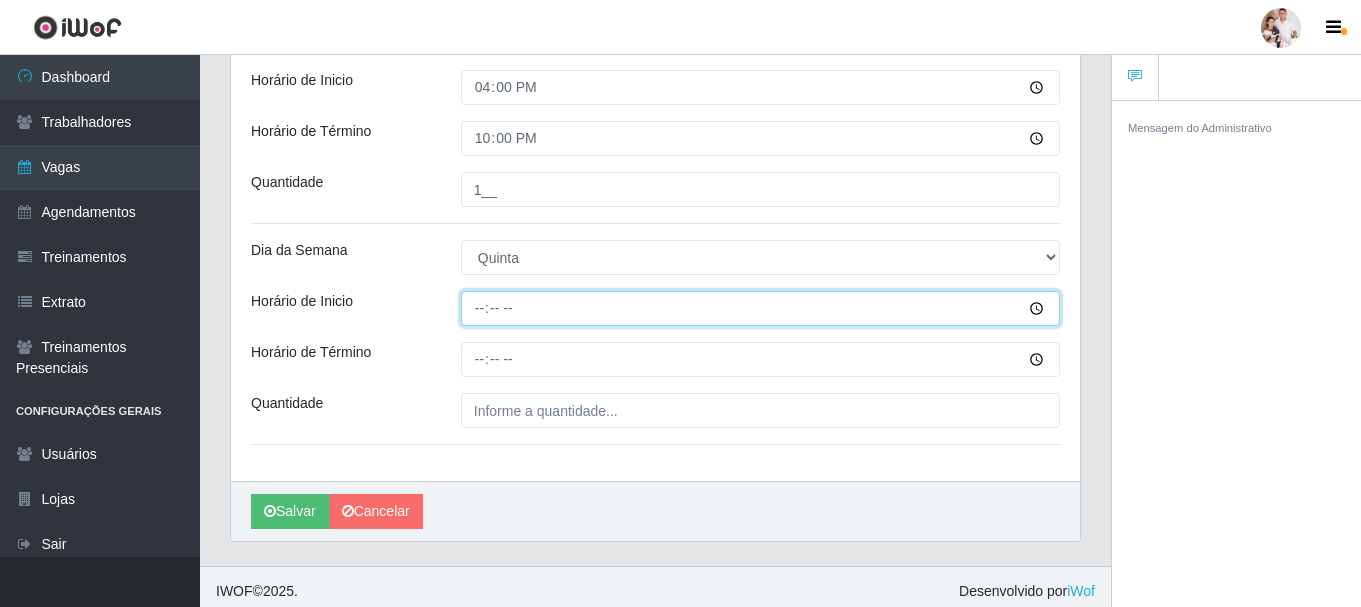 click on "Horário de Inicio" at bounding box center [760, 308] 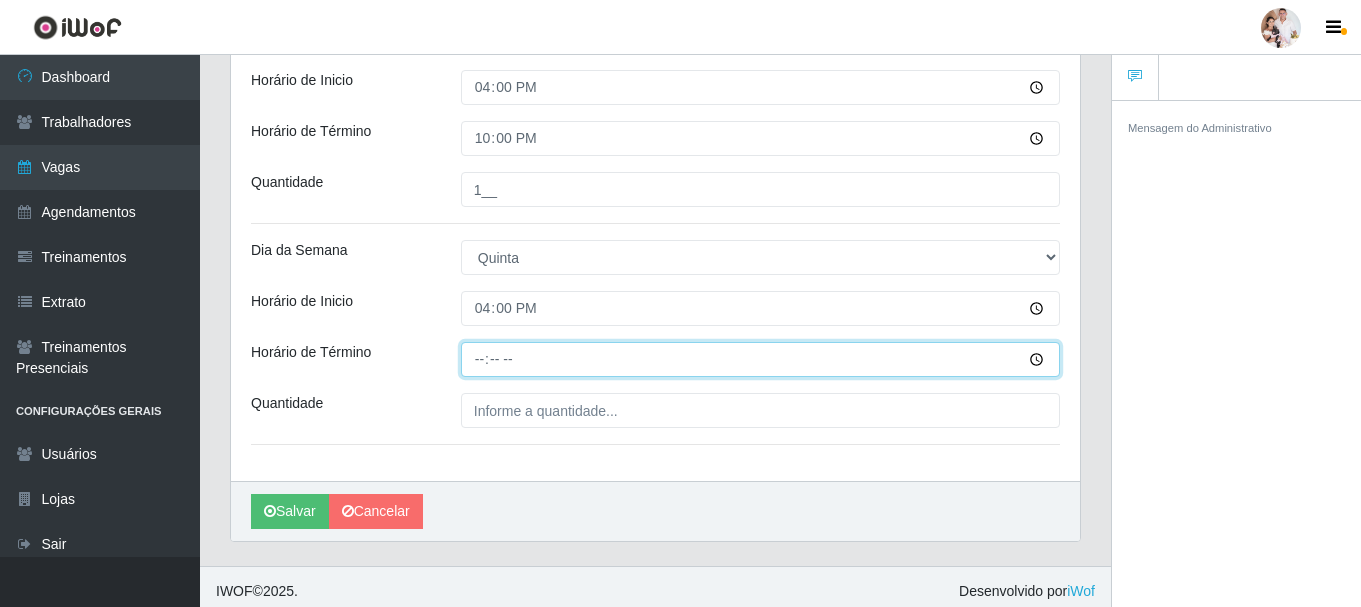 click on "Horário de Término" at bounding box center (760, 359) 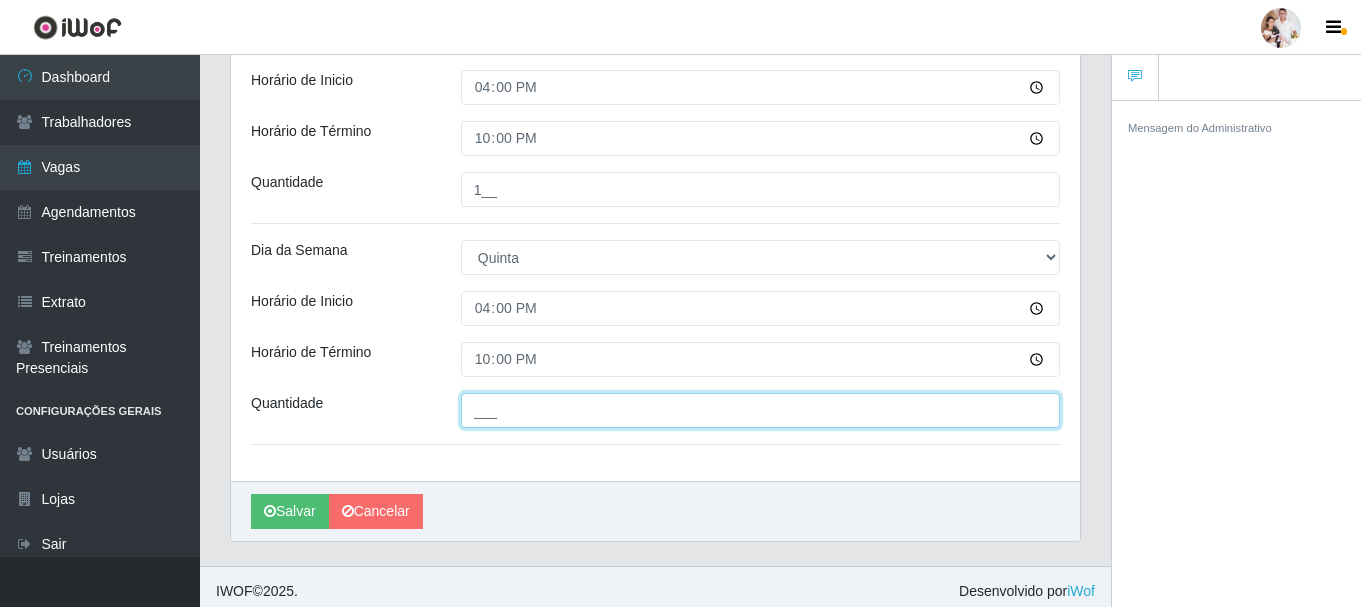 click on "___" at bounding box center [760, 410] 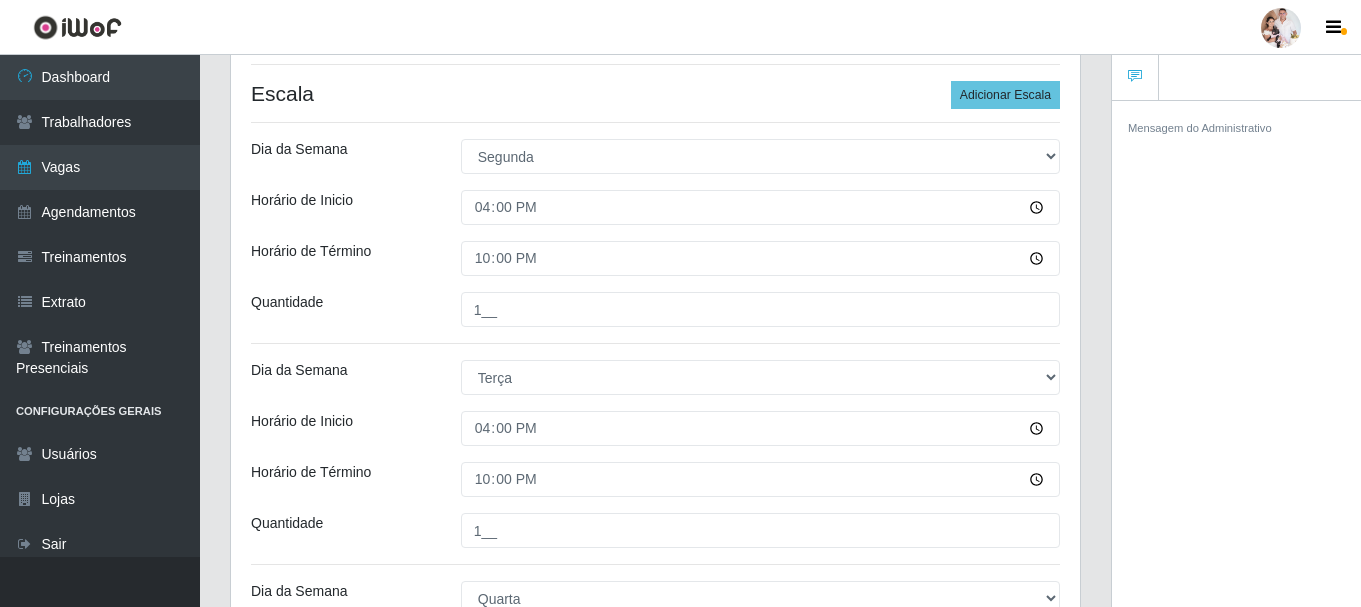 scroll, scrollTop: 500, scrollLeft: 0, axis: vertical 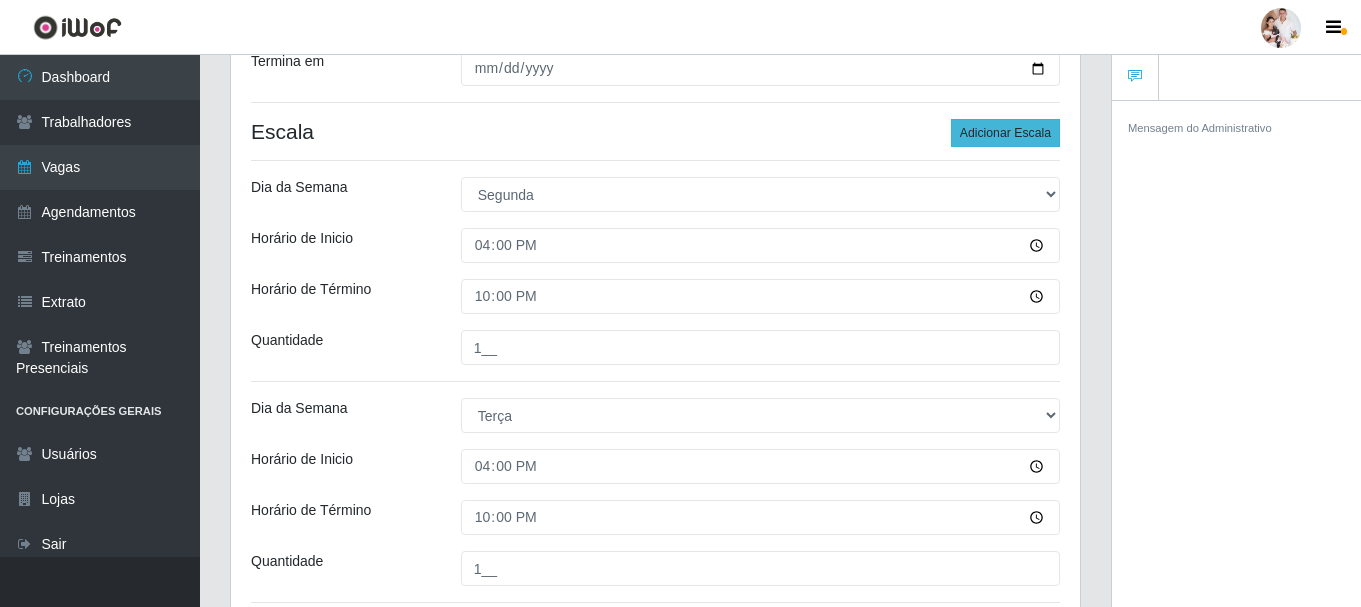 type on "1__" 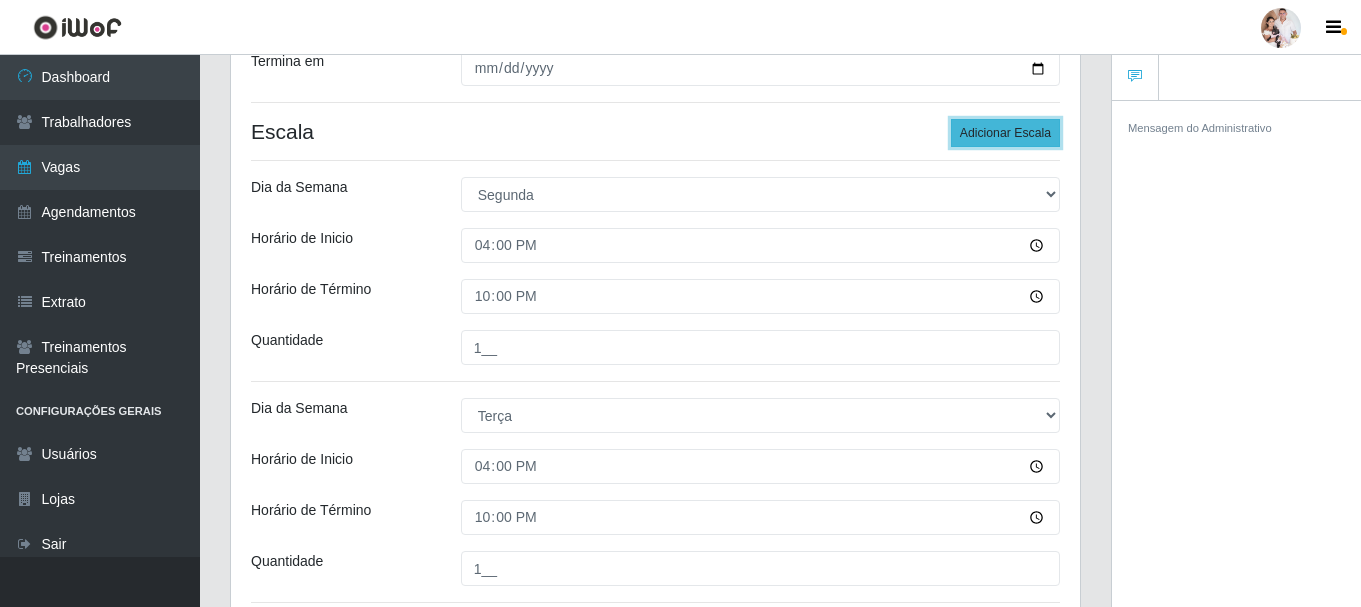 click on "Adicionar Escala" at bounding box center [1005, 133] 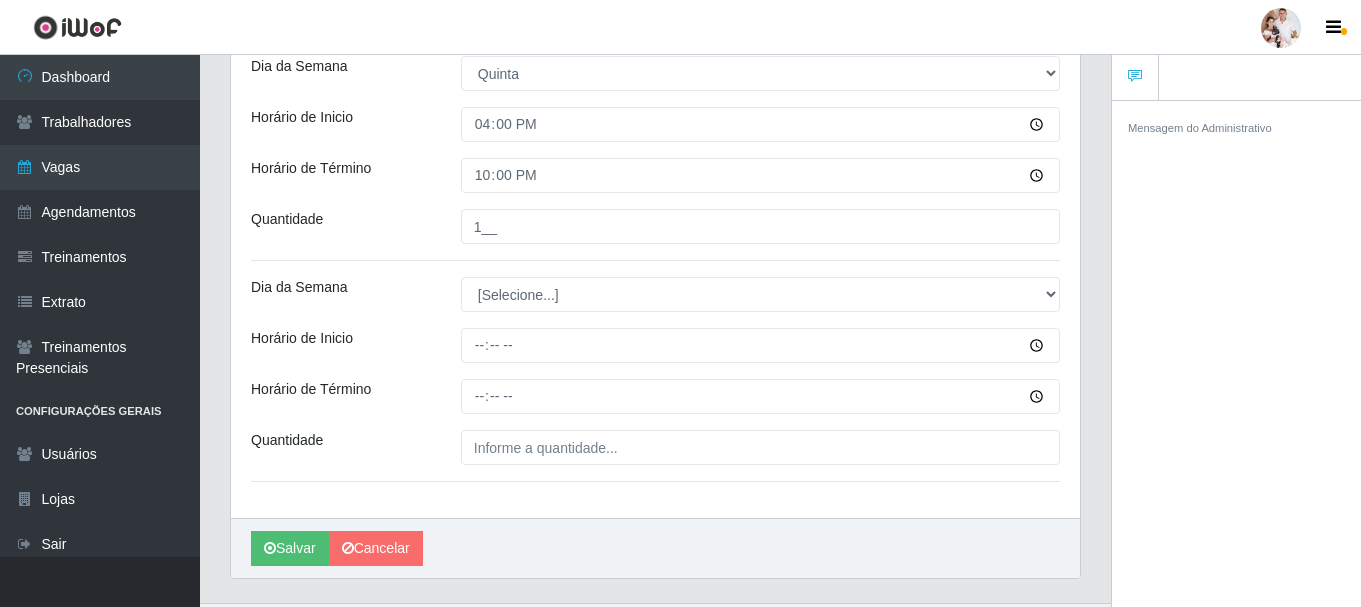 scroll, scrollTop: 1300, scrollLeft: 0, axis: vertical 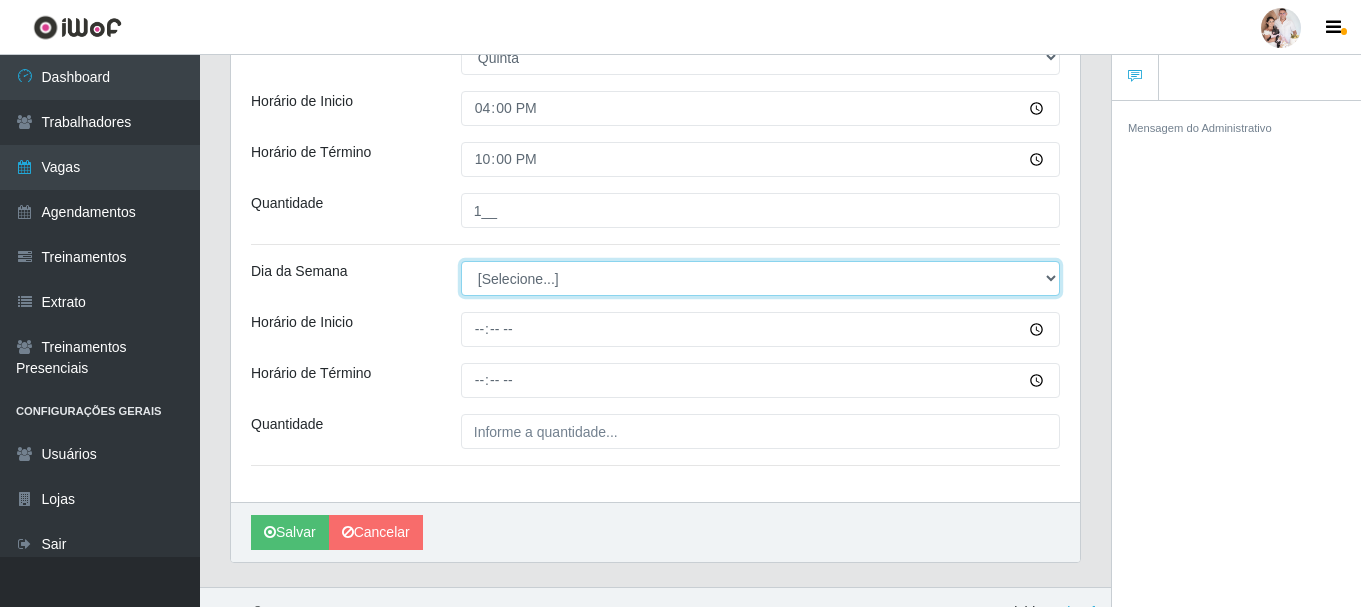 click on "[Selecione...] Segunda Terça Quarta Quinta Sexta Sábado Domingo" at bounding box center [760, 278] 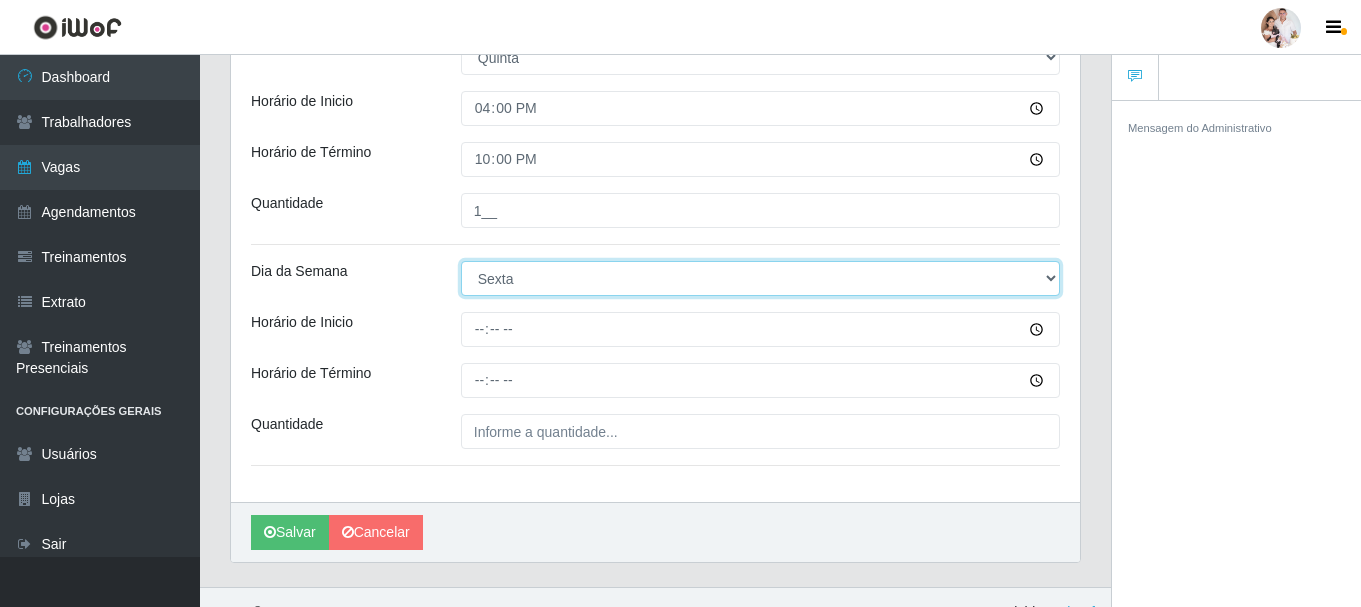 click on "[Selecione...] Segunda Terça Quarta Quinta Sexta Sábado Domingo" at bounding box center (760, 278) 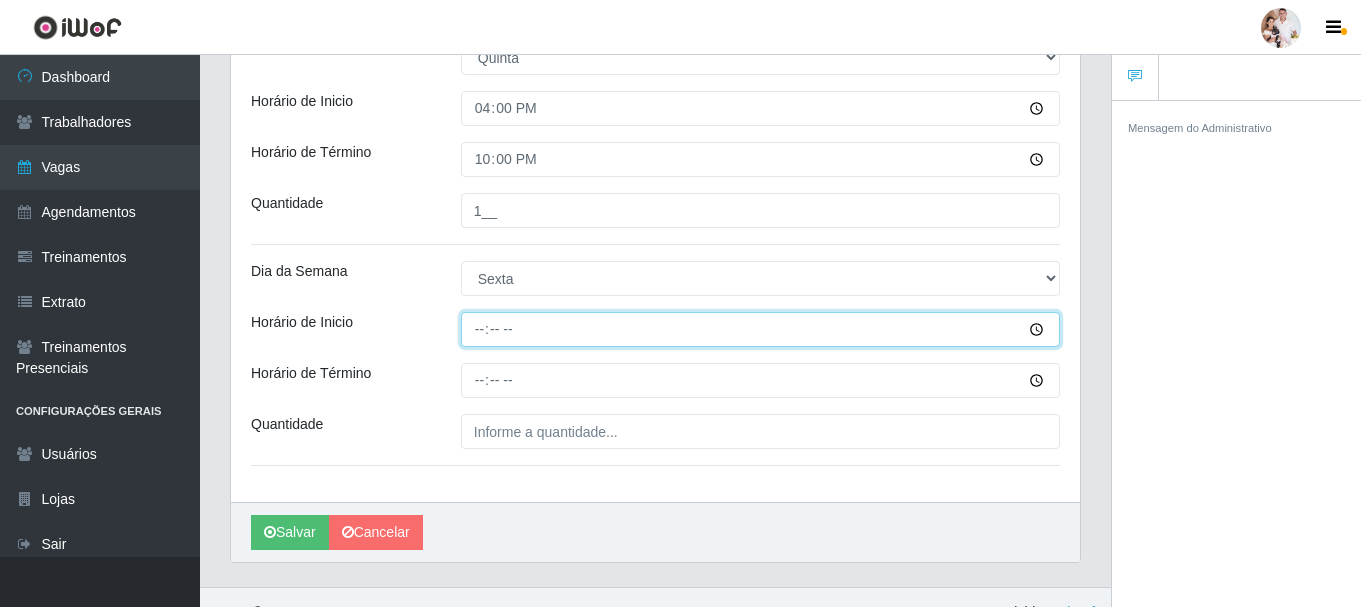 click on "Horário de Inicio" at bounding box center [760, 329] 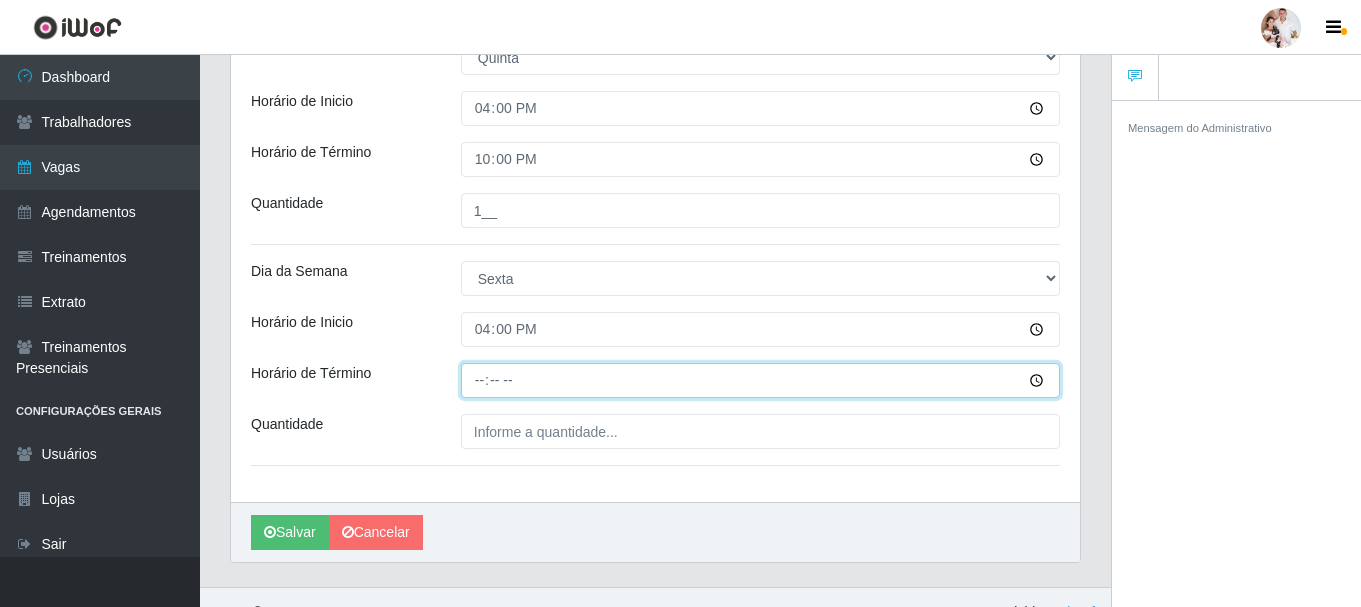 click on "Horário de Término" at bounding box center [760, 380] 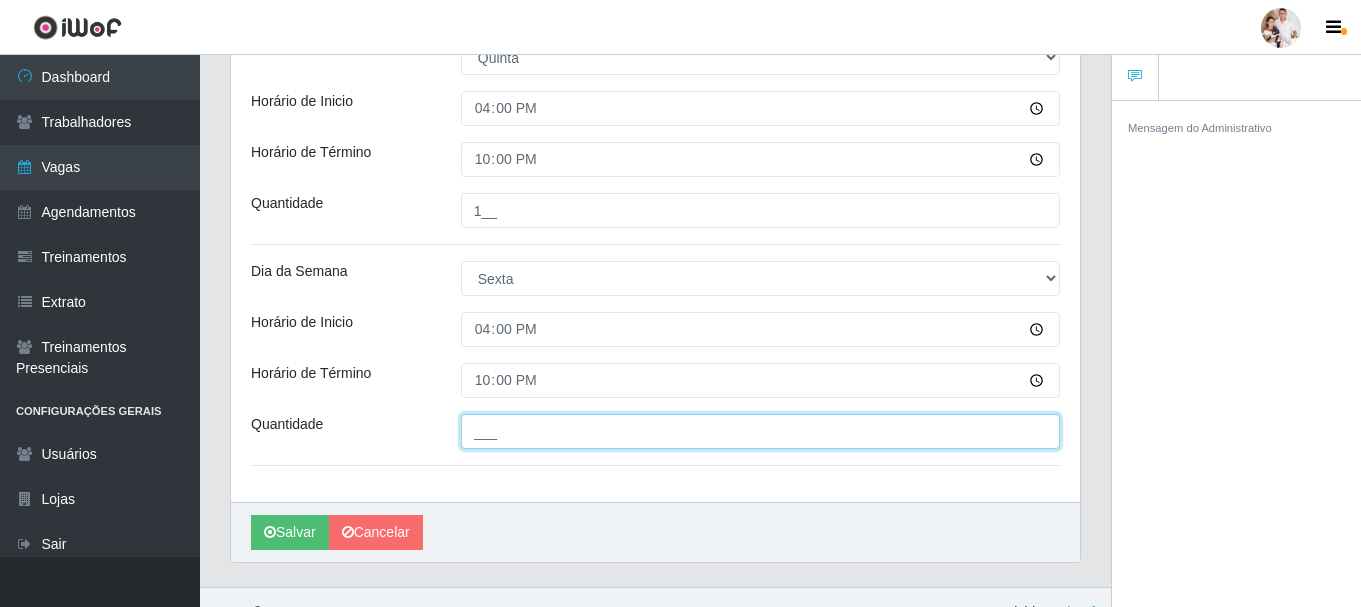 click on "___" at bounding box center [760, 431] 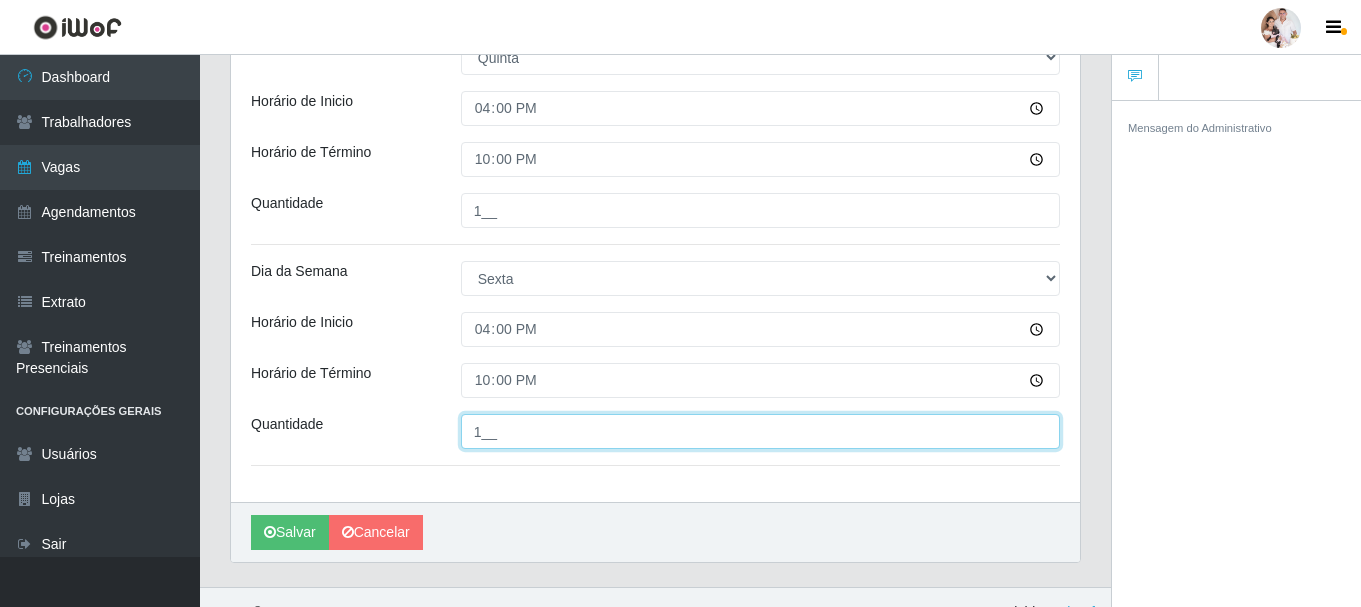 scroll, scrollTop: 1330, scrollLeft: 0, axis: vertical 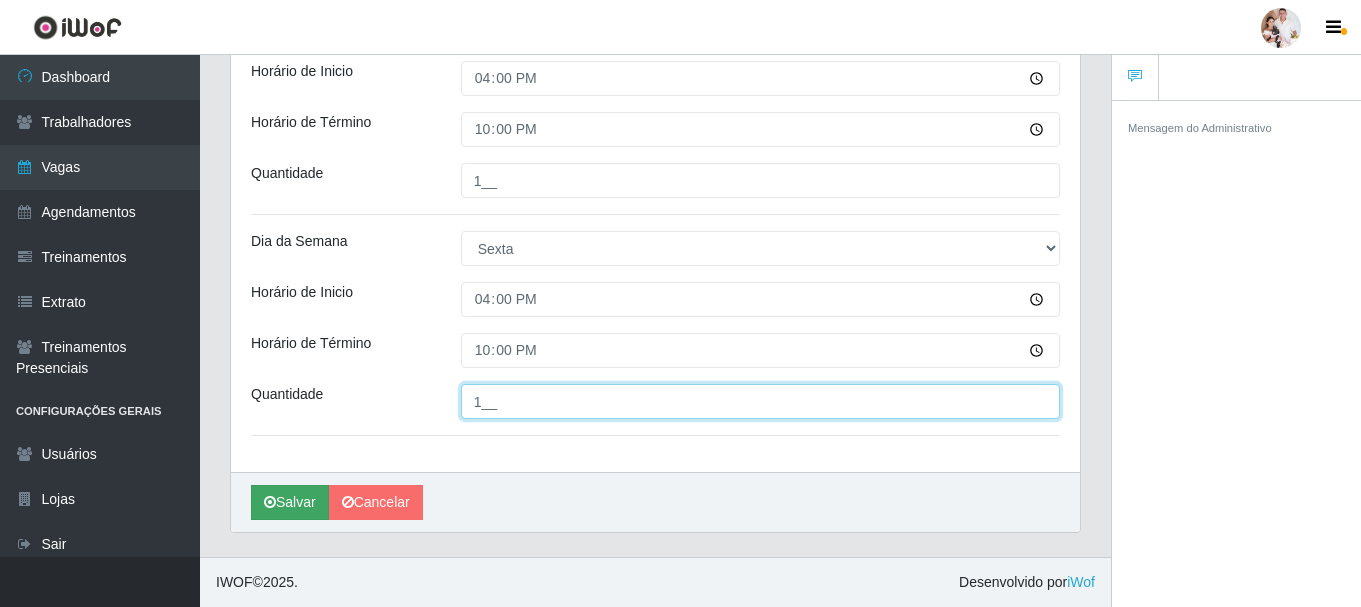 type on "1__" 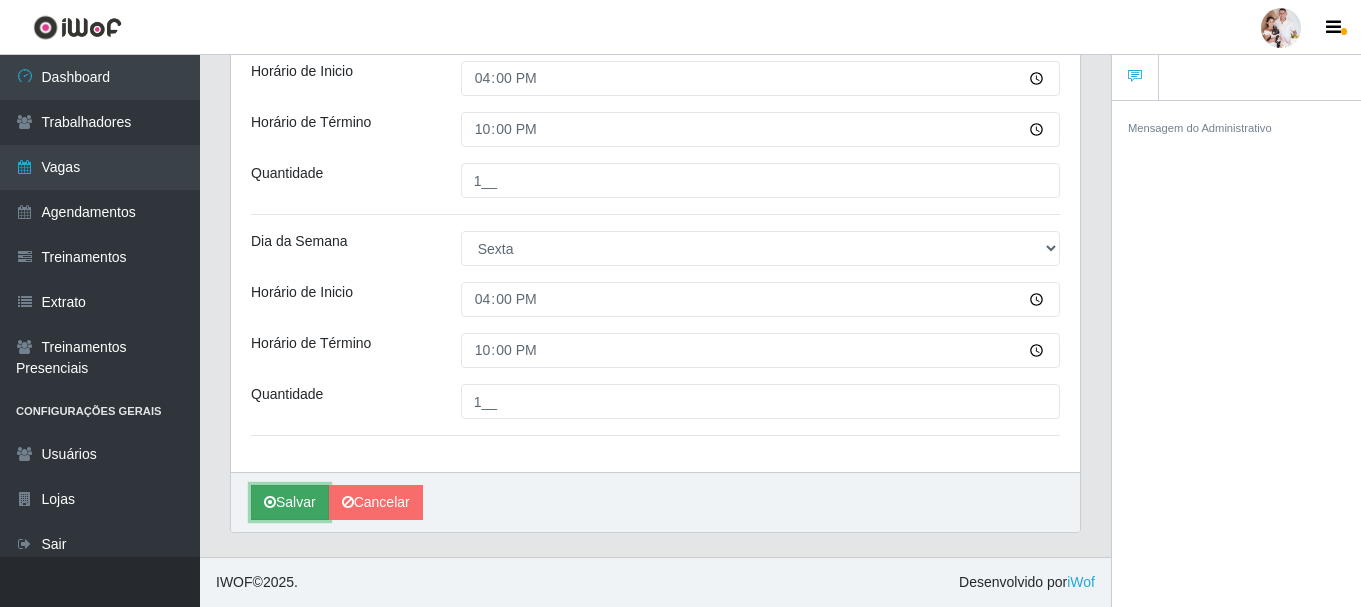 click on "Salvar" at bounding box center [290, 502] 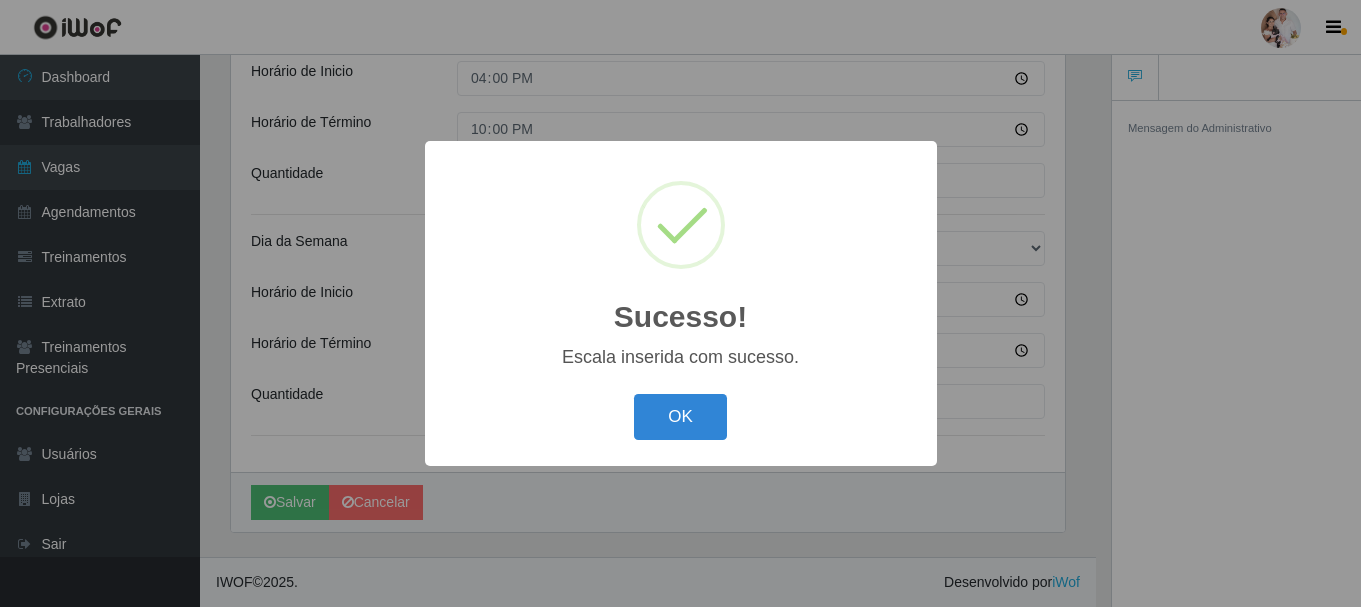 scroll, scrollTop: 0, scrollLeft: 0, axis: both 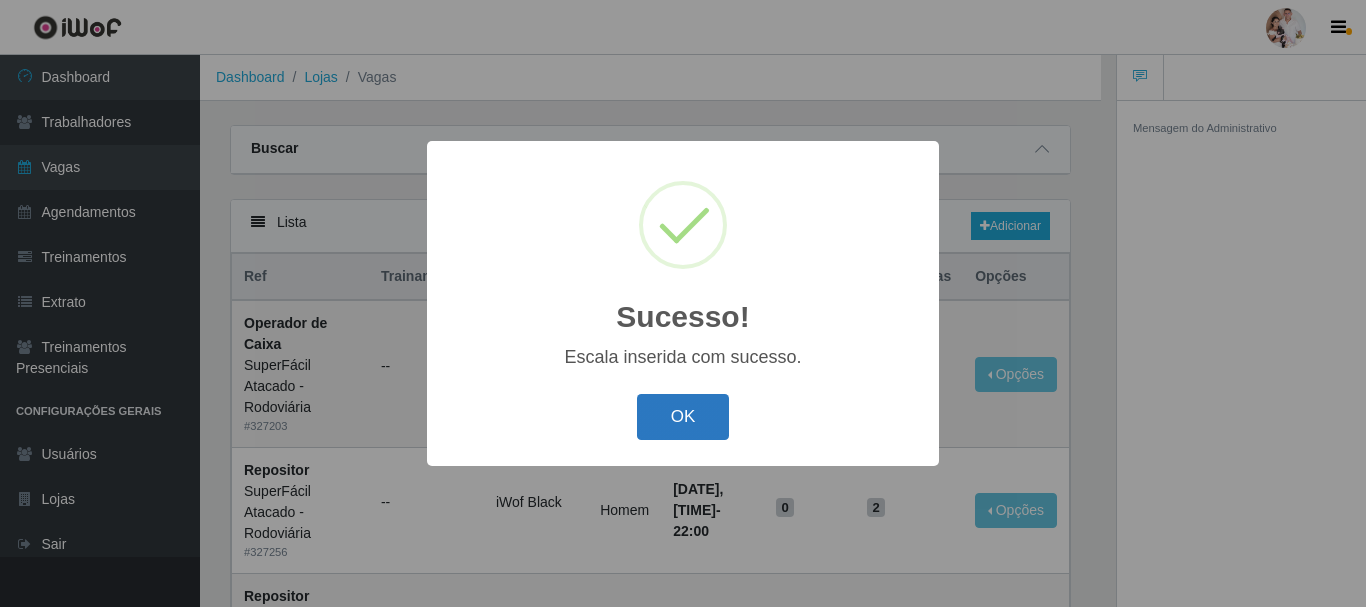 click on "OK" at bounding box center (683, 417) 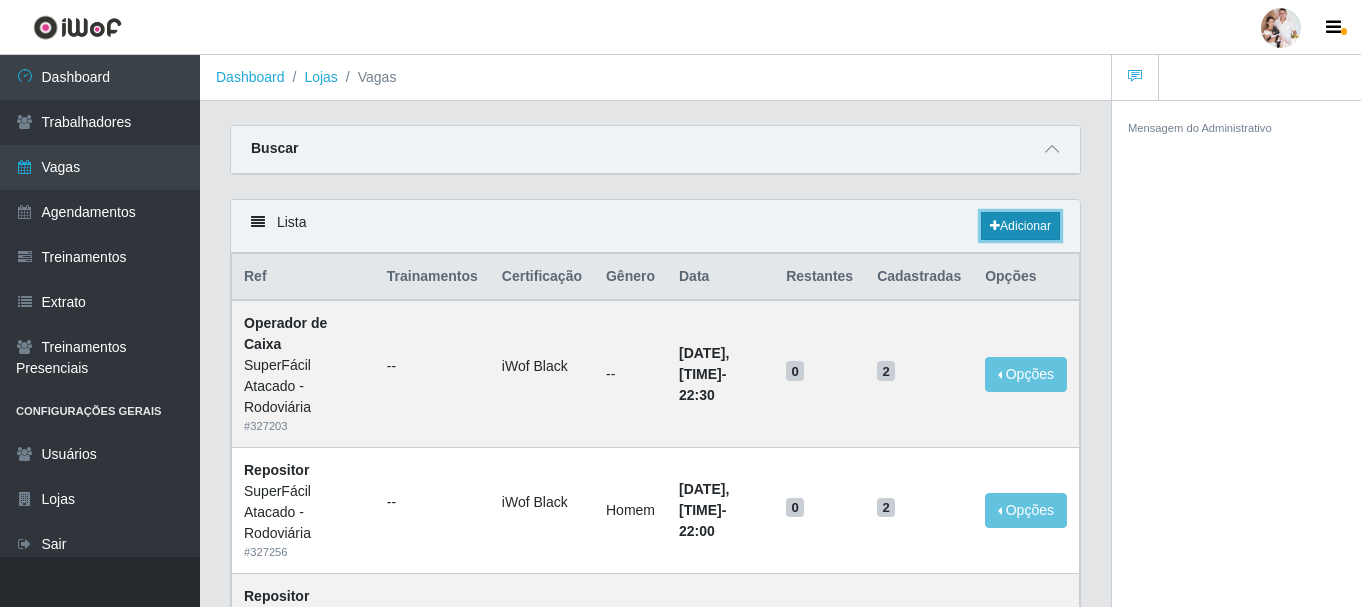 click on "Adicionar" at bounding box center [1020, 226] 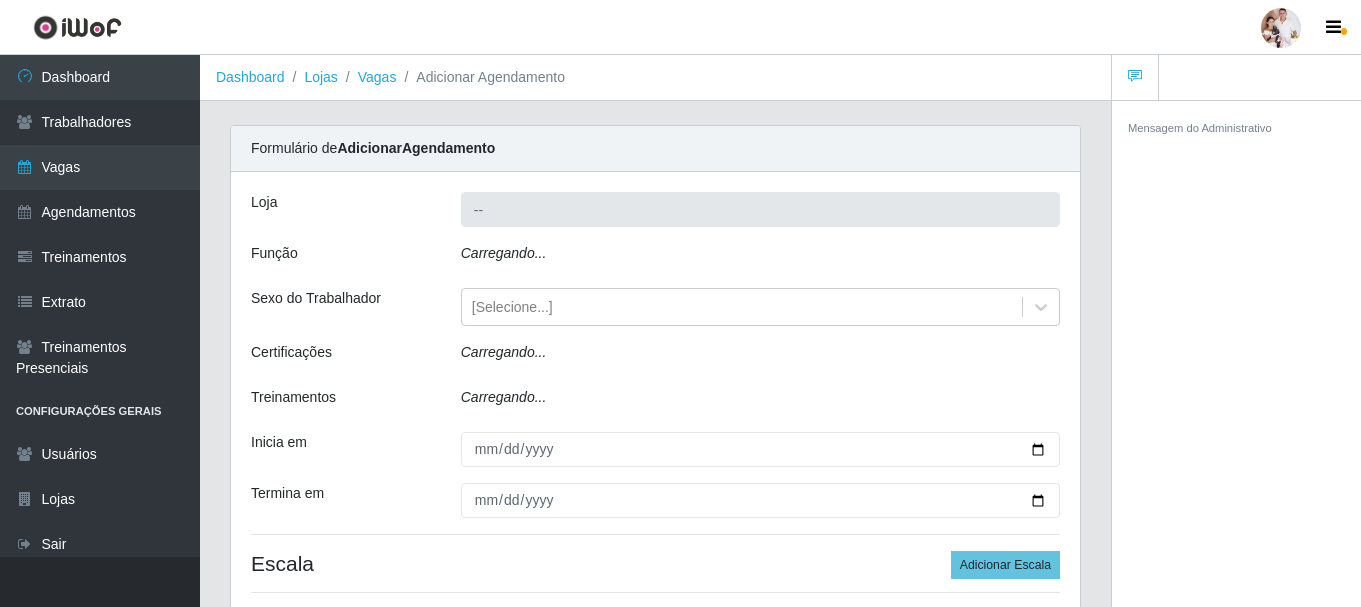 type on "SuperFácil Atacado - Rodoviária" 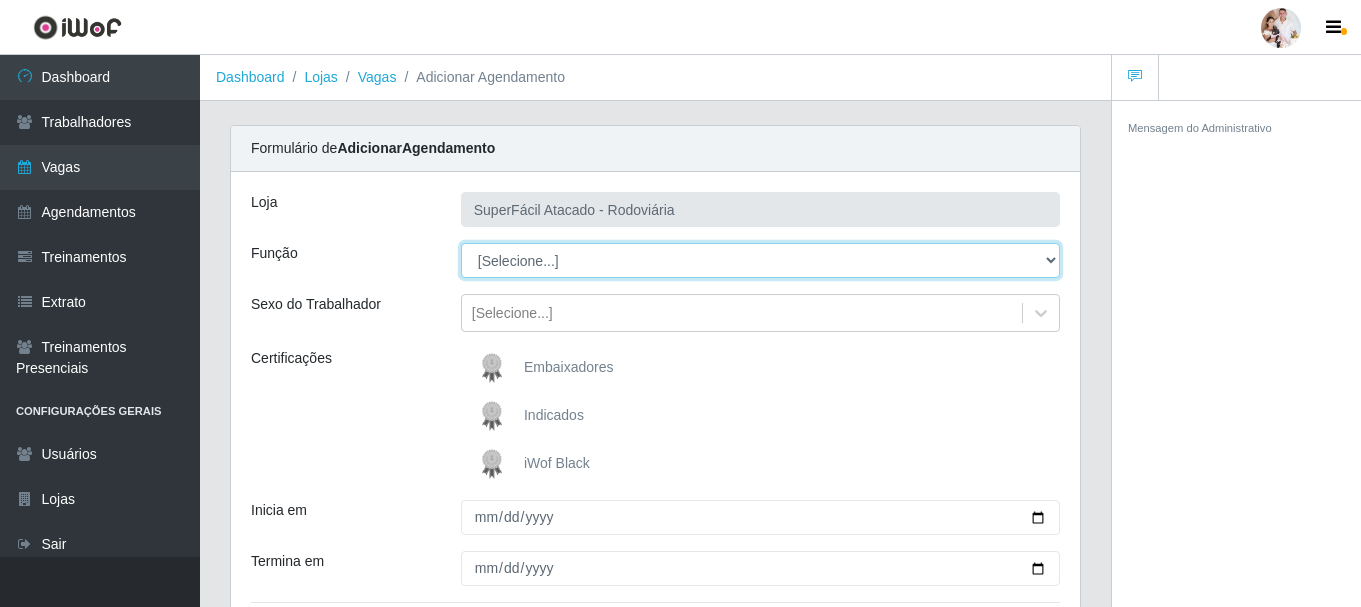 click on "[Selecione...] Embalador Embalador + Embalador ++ Operador de Caixa Operador de Caixa + Operador de Caixa ++ Repositor  Repositor + Repositor ++ Repositor de Hortifruti Repositor de Hortifruti + Repositor de Hortifruti ++" at bounding box center (760, 260) 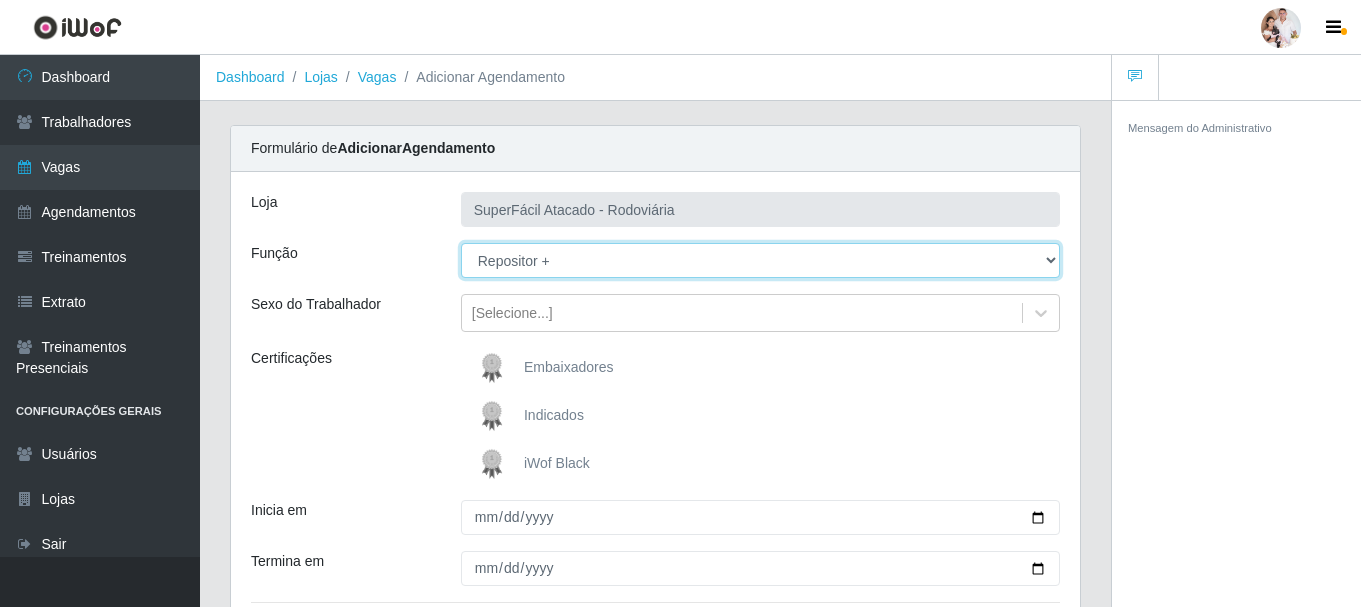 click on "[Selecione...] Embalador Embalador + Embalador ++ Operador de Caixa Operador de Caixa + Operador de Caixa ++ Repositor  Repositor + Repositor ++ Repositor de Hortifruti Repositor de Hortifruti + Repositor de Hortifruti ++" at bounding box center [760, 260] 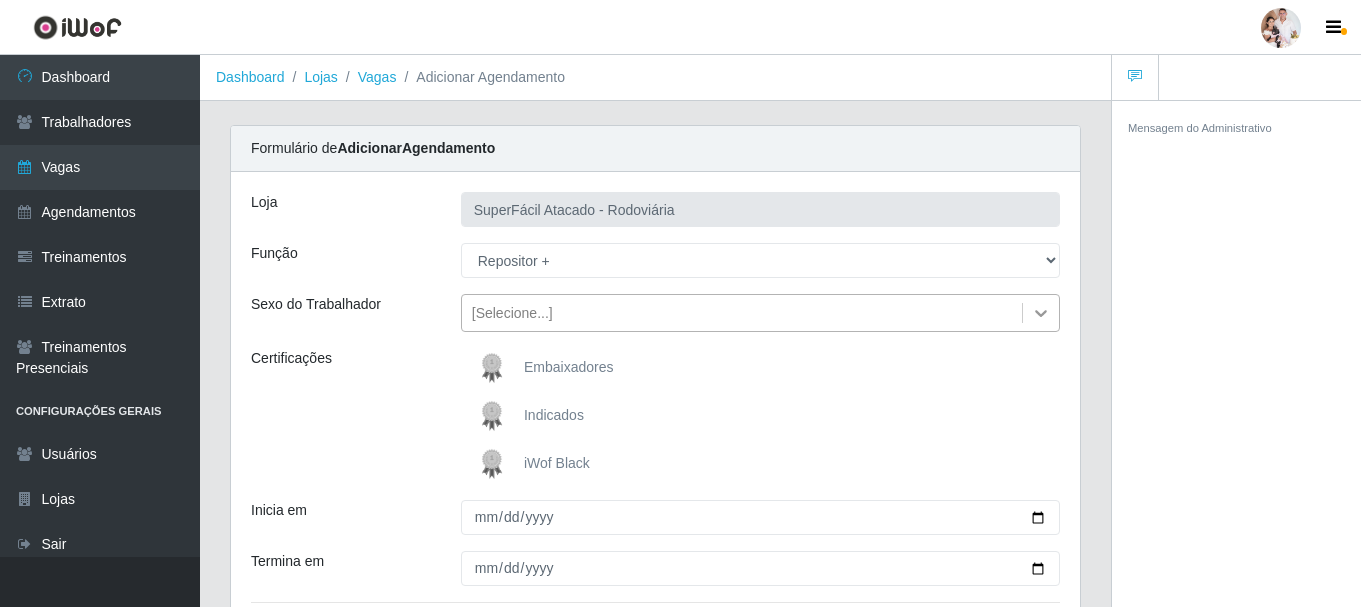 click 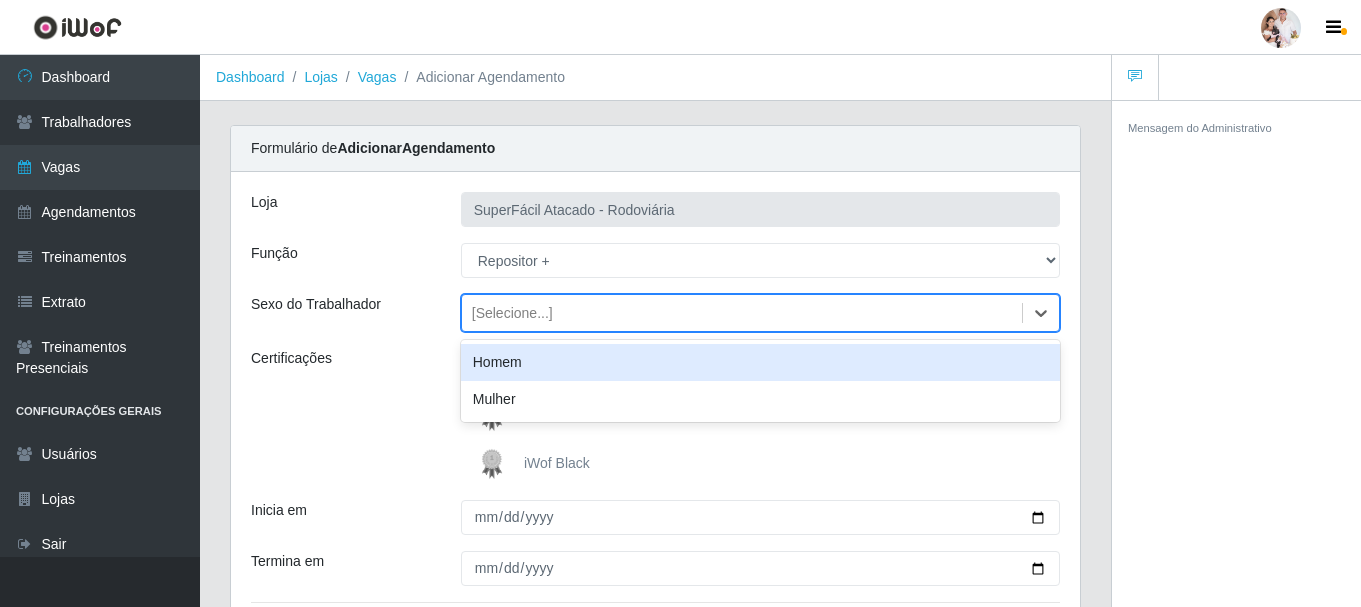 click on "Homem" at bounding box center [760, 362] 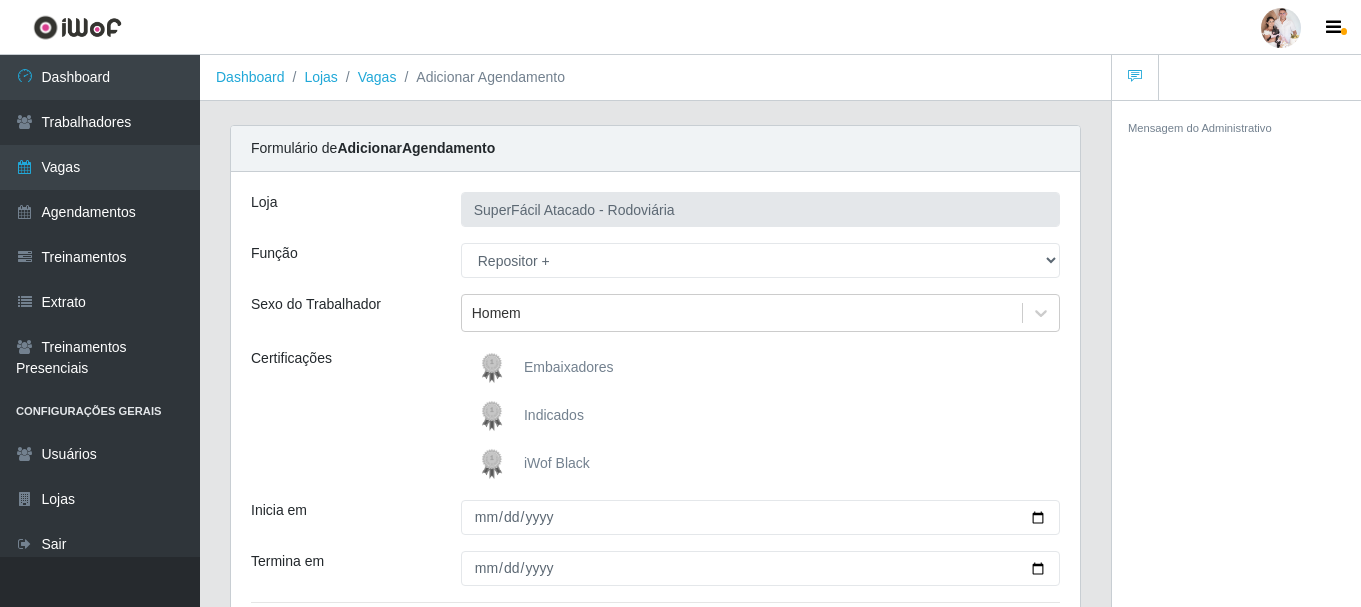 click on "iWof Black" at bounding box center (557, 463) 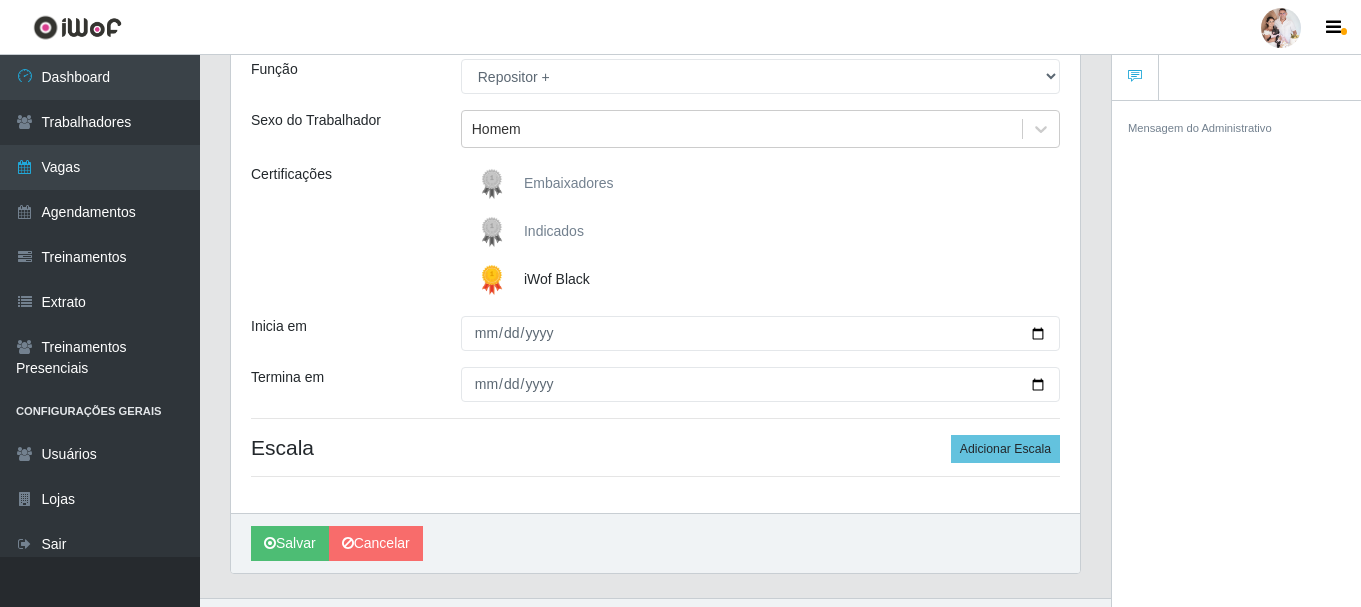 scroll, scrollTop: 225, scrollLeft: 0, axis: vertical 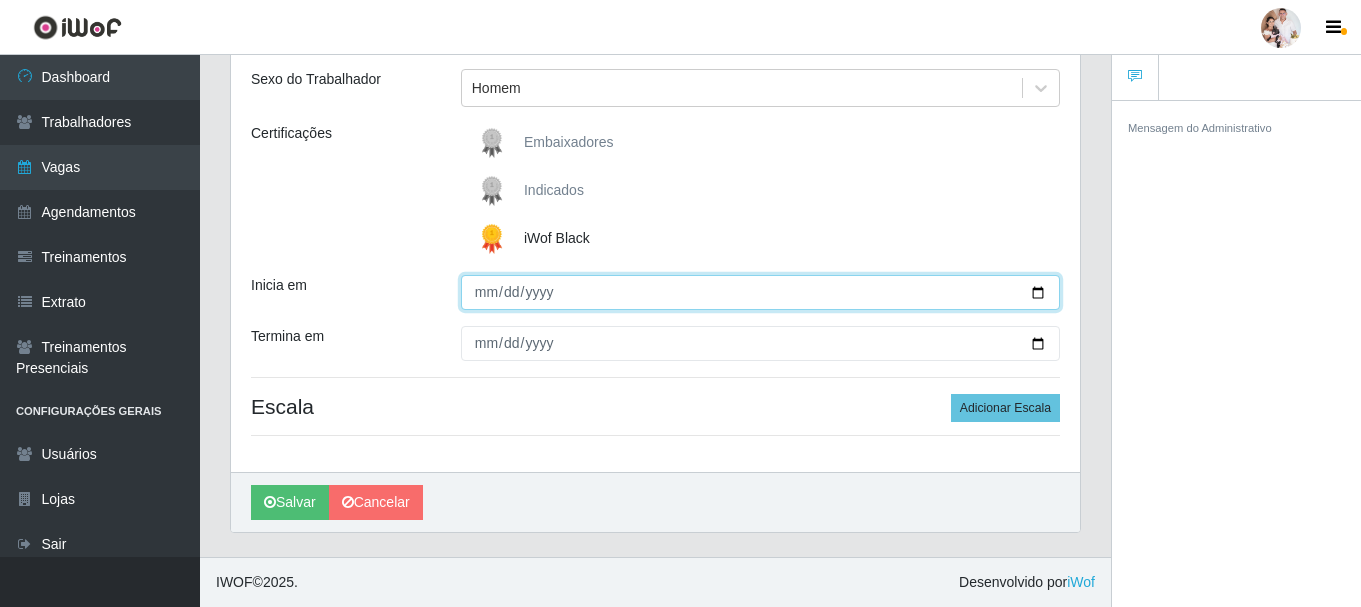 click on "Inicia em" at bounding box center (760, 292) 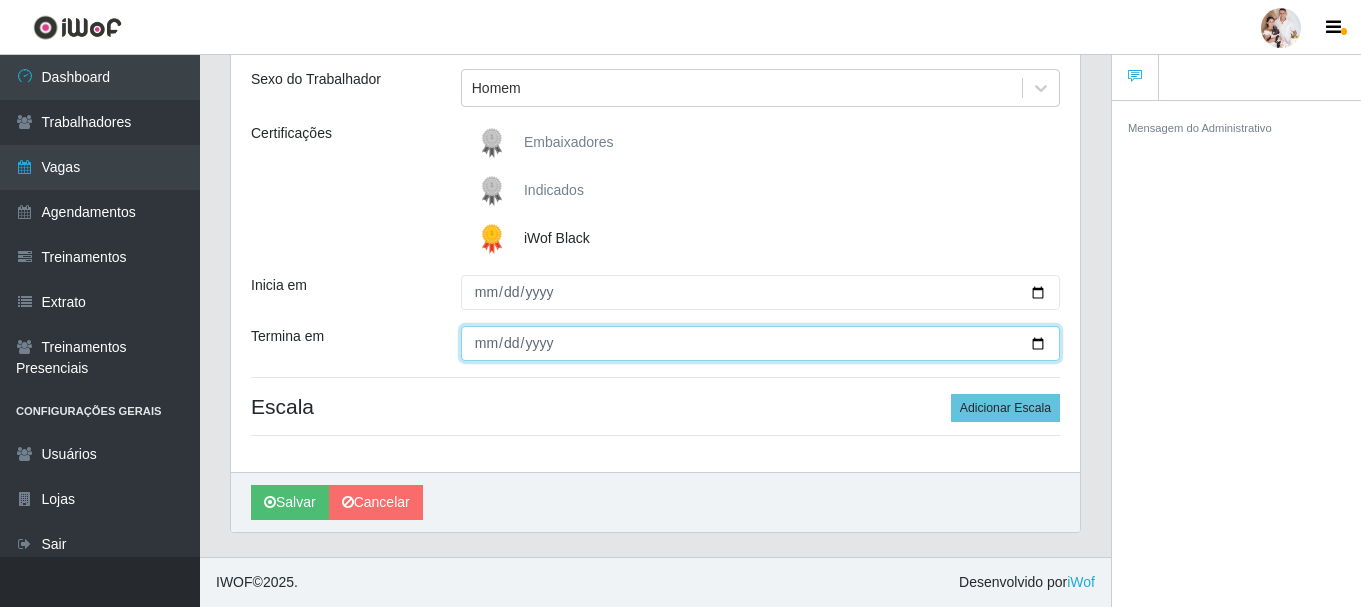 click on "Termina em" at bounding box center (760, 343) 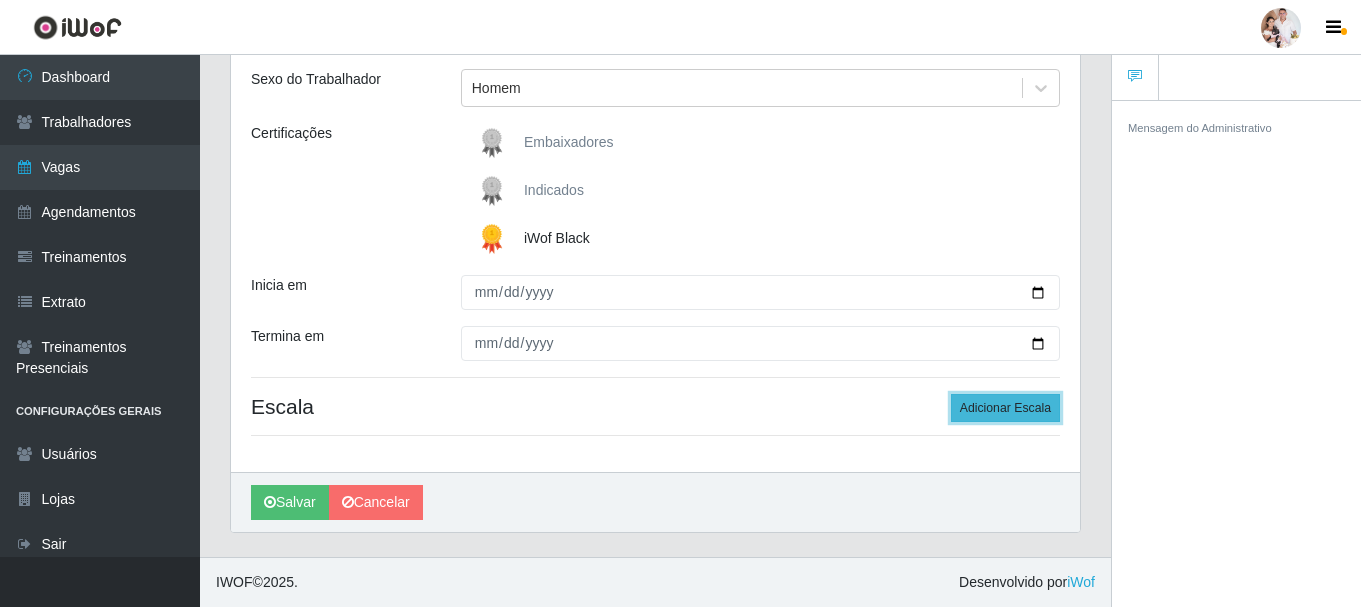 click on "Adicionar Escala" at bounding box center [1005, 408] 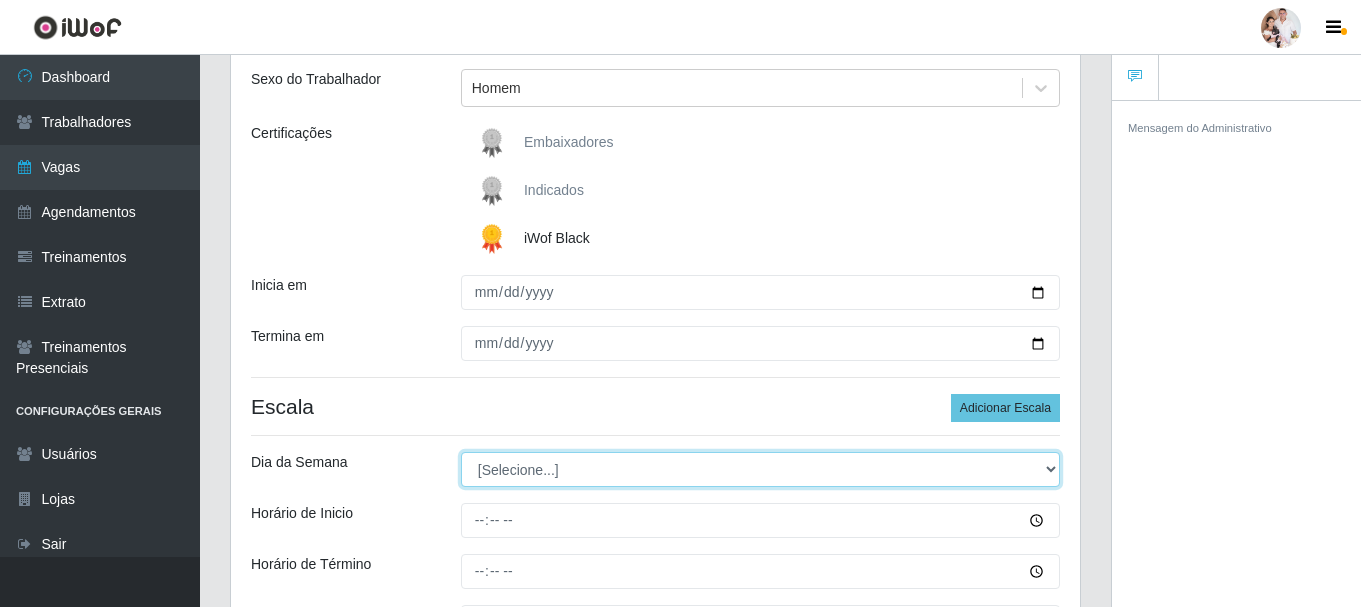 click on "[Selecione...] Segunda Terça Quarta Quinta Sexta Sábado Domingo" at bounding box center (760, 469) 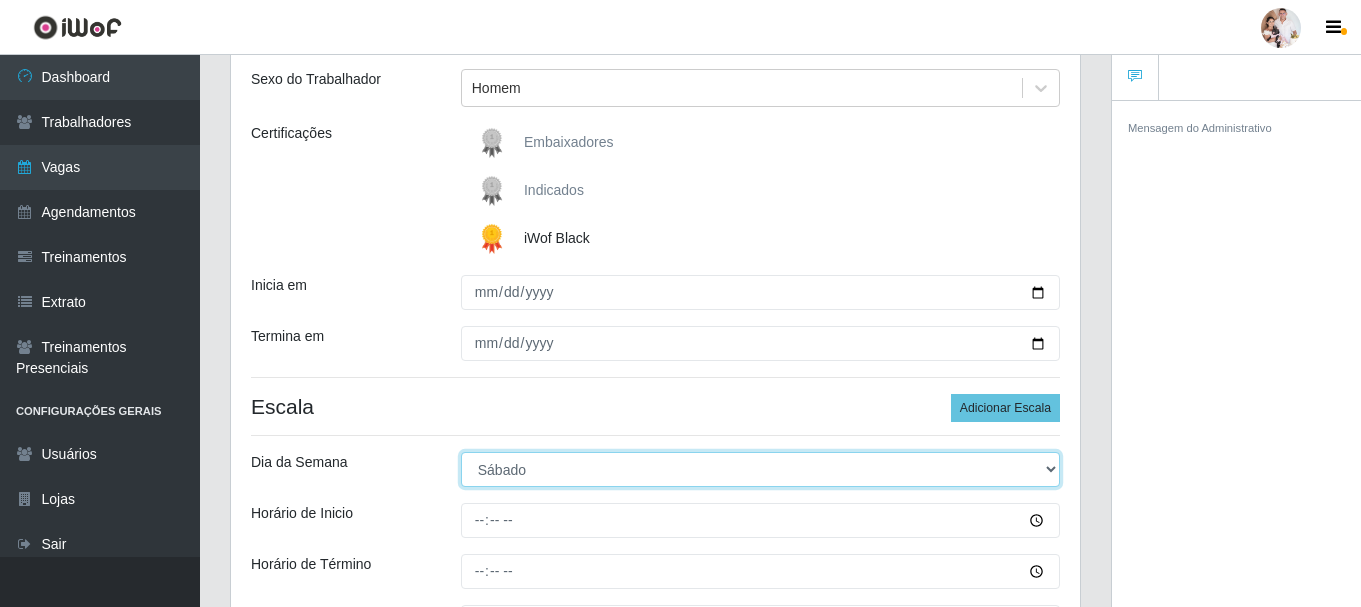 click on "[Selecione...] Segunda Terça Quarta Quinta Sexta Sábado Domingo" at bounding box center (760, 469) 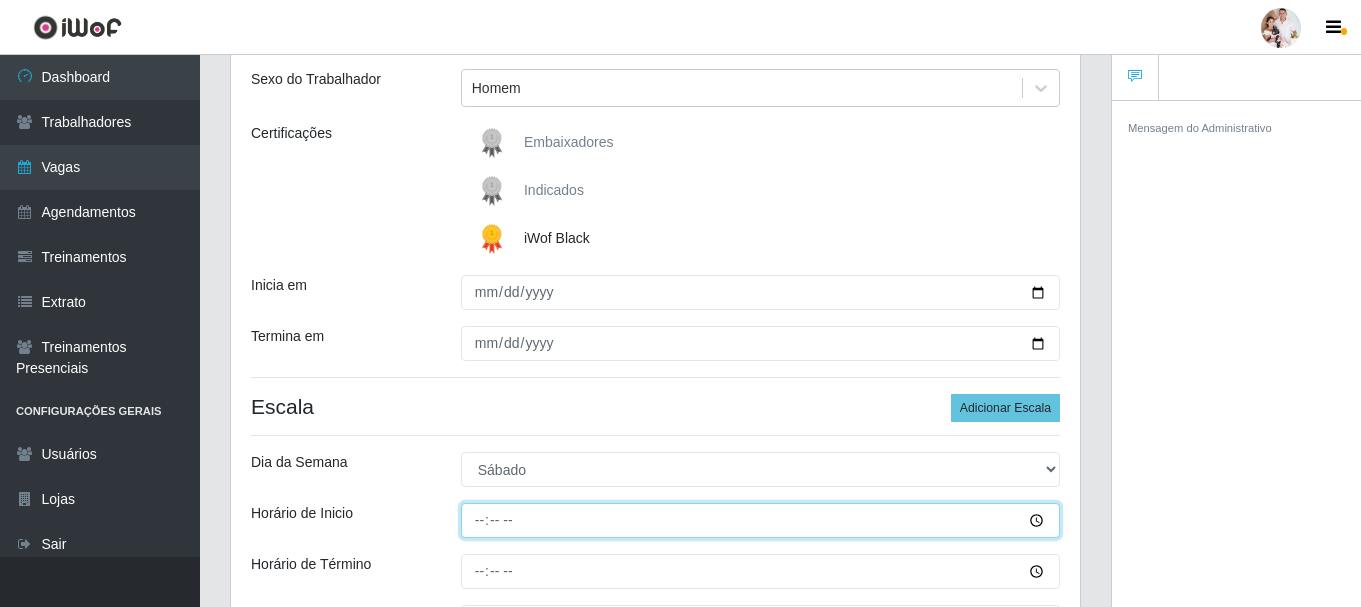 click on "Horário de Inicio" at bounding box center [760, 520] 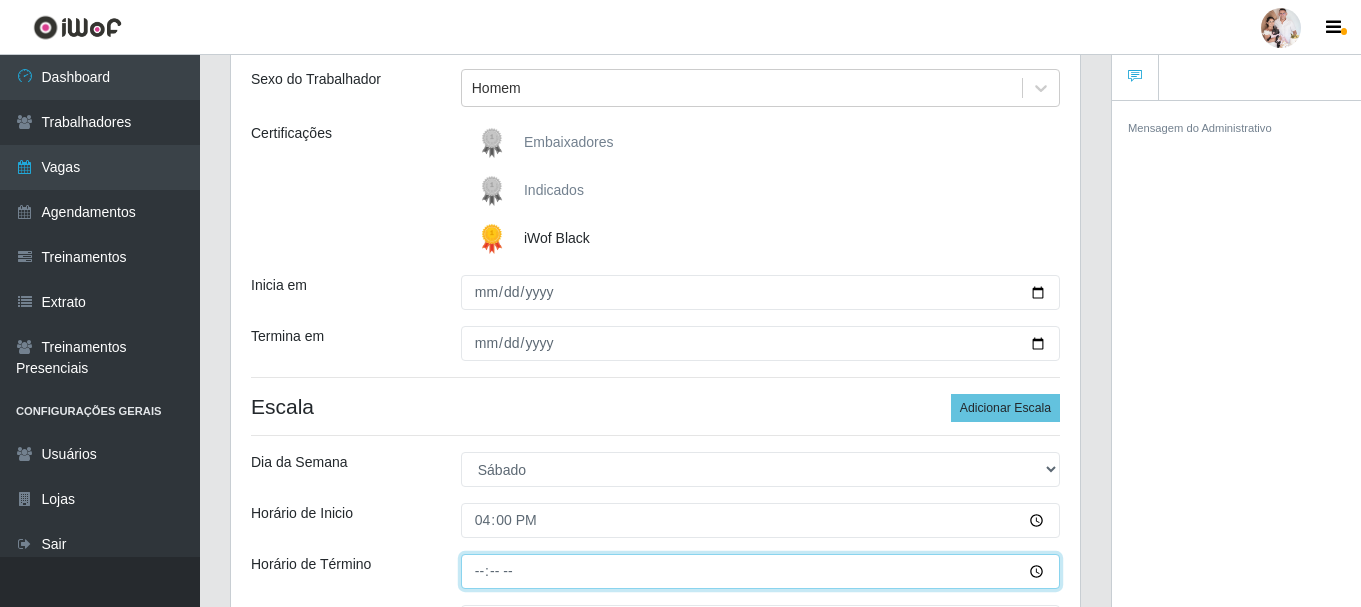 click on "Horário de Término" at bounding box center (760, 571) 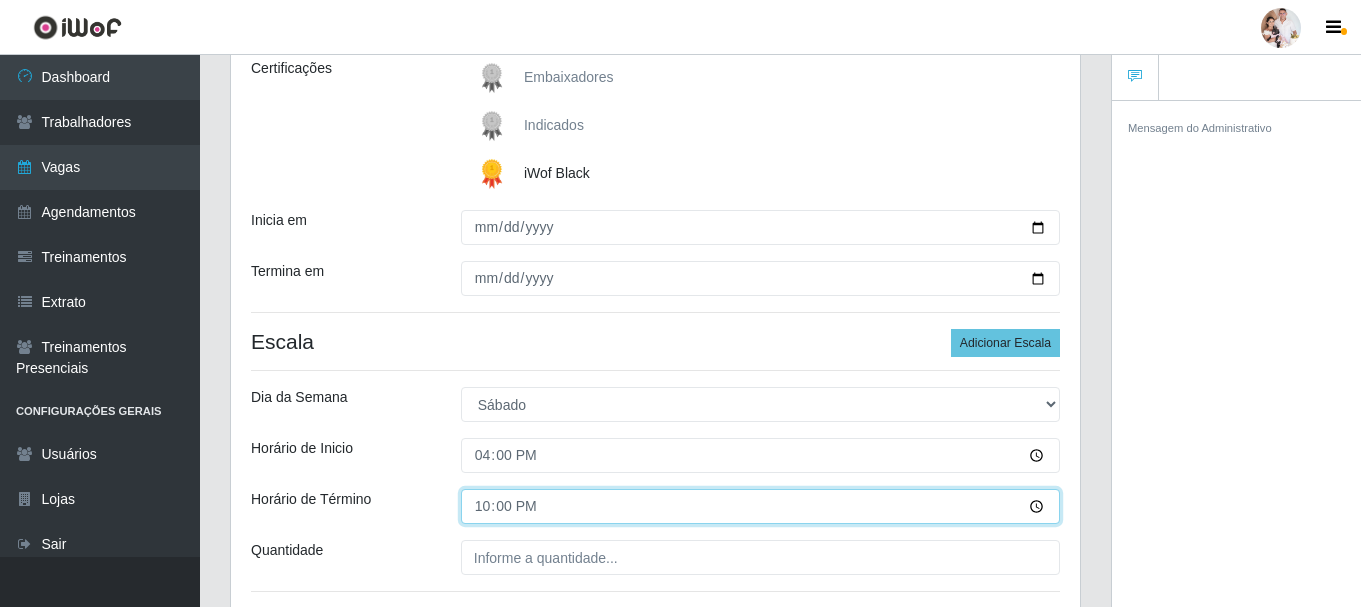 scroll, scrollTop: 446, scrollLeft: 0, axis: vertical 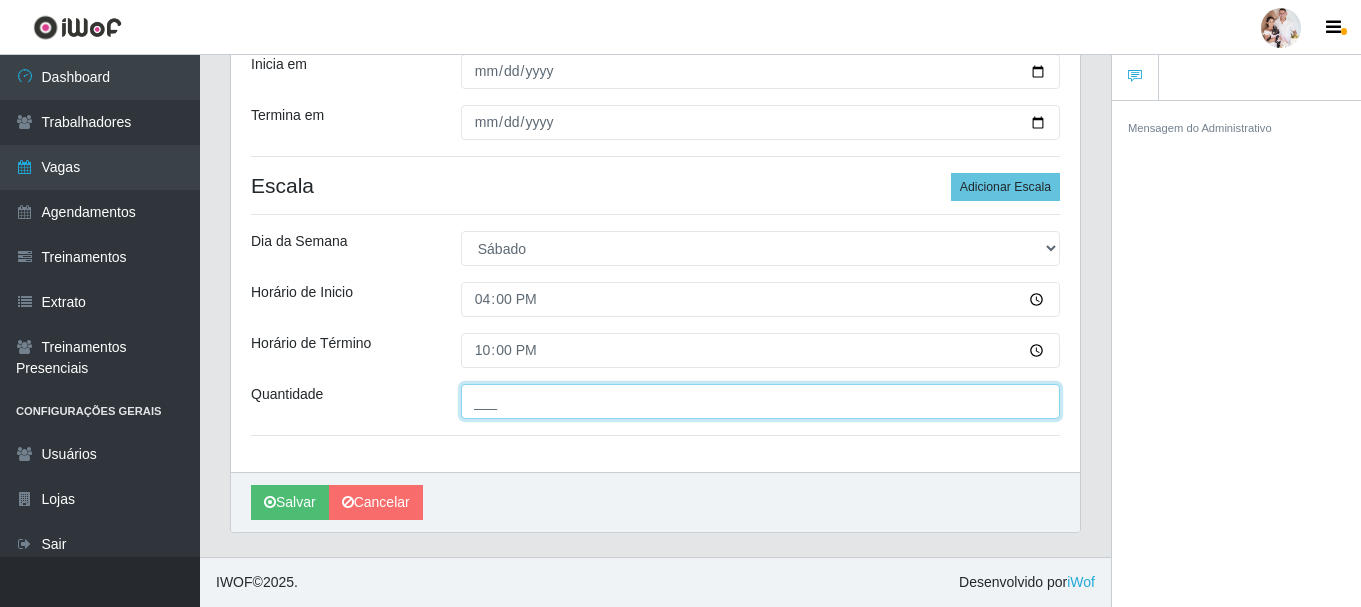 click on "___" at bounding box center (760, 401) 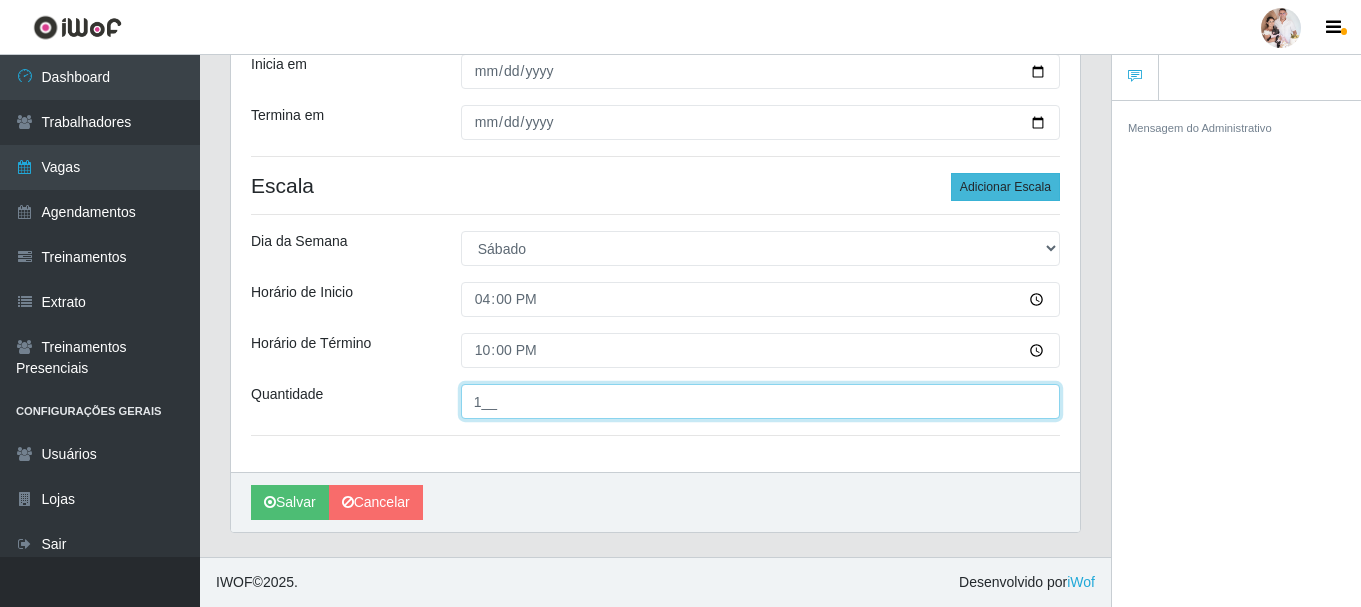 type on "1__" 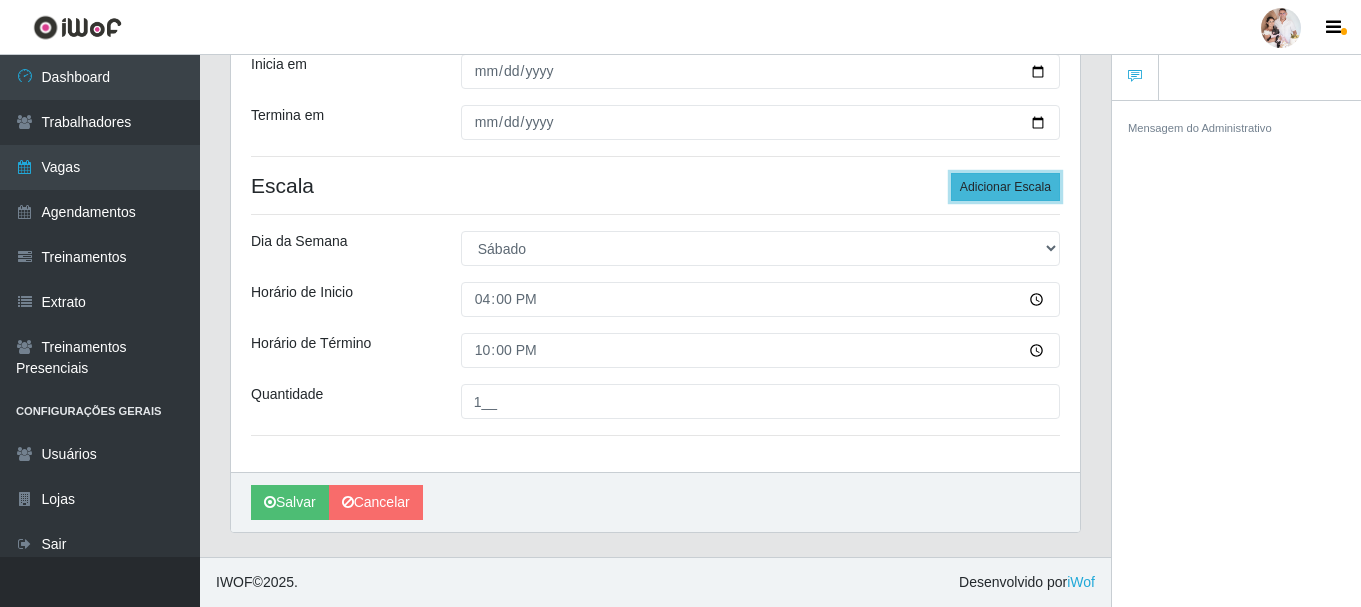 click on "Adicionar Escala" at bounding box center [1005, 187] 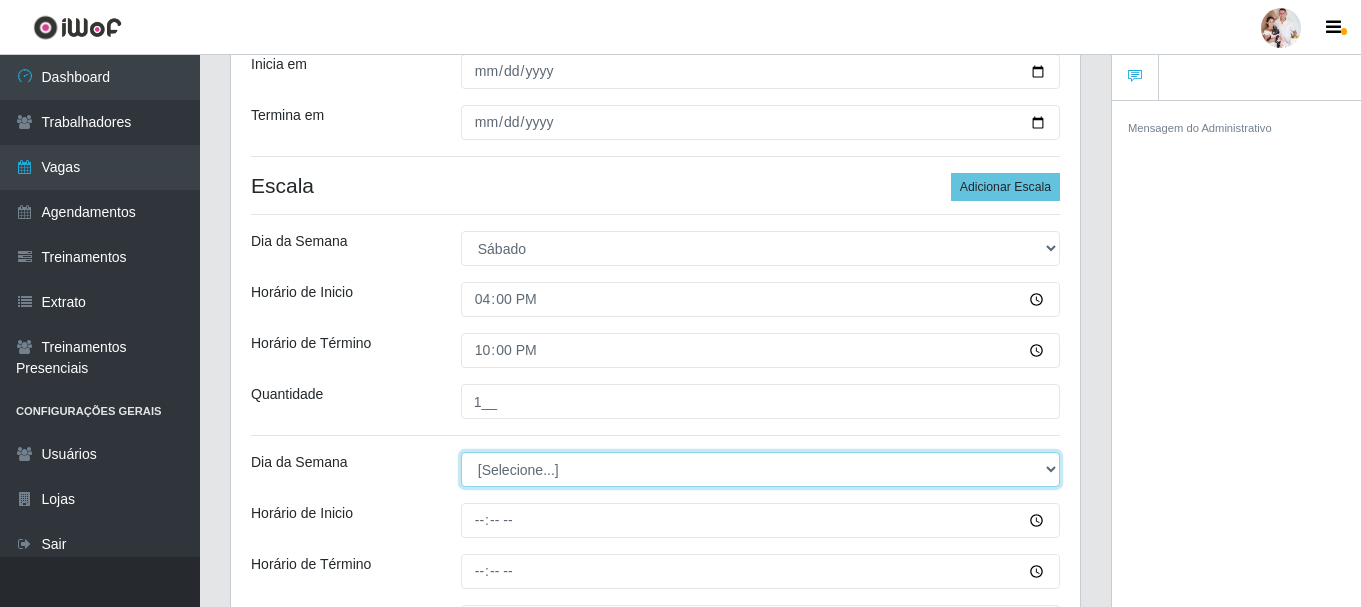 click on "[Selecione...] Segunda Terça Quarta Quinta Sexta Sábado Domingo" at bounding box center (760, 469) 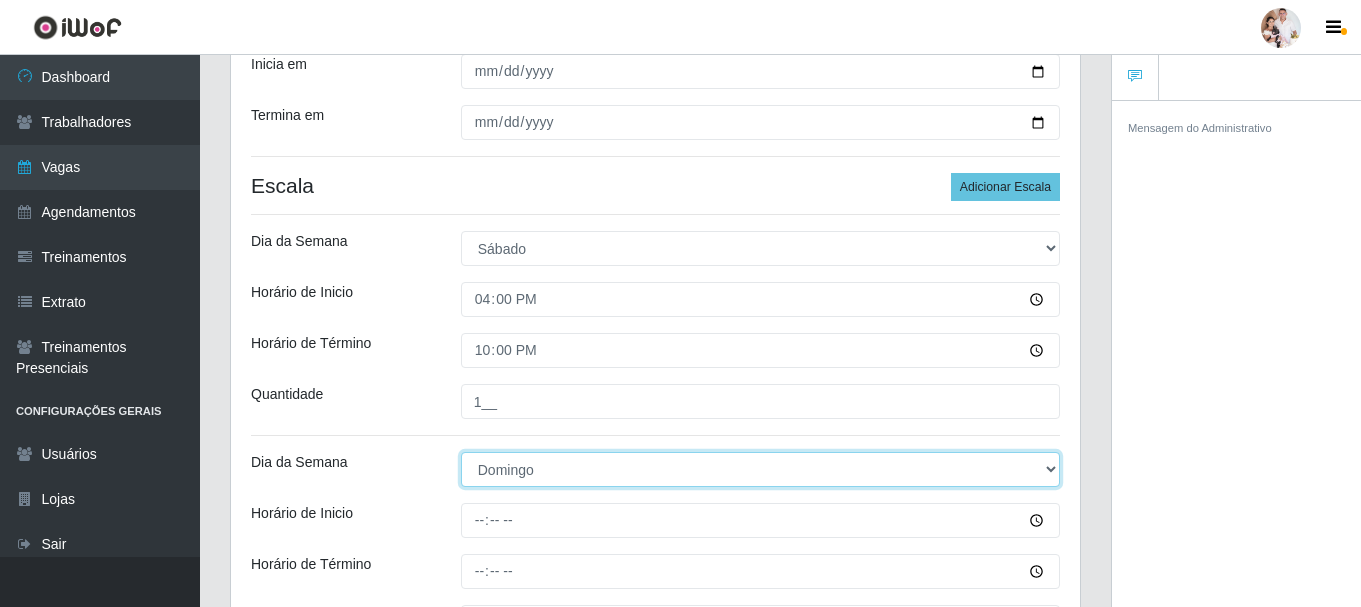 click on "[Selecione...] Segunda Terça Quarta Quinta Sexta Sábado Domingo" at bounding box center (760, 469) 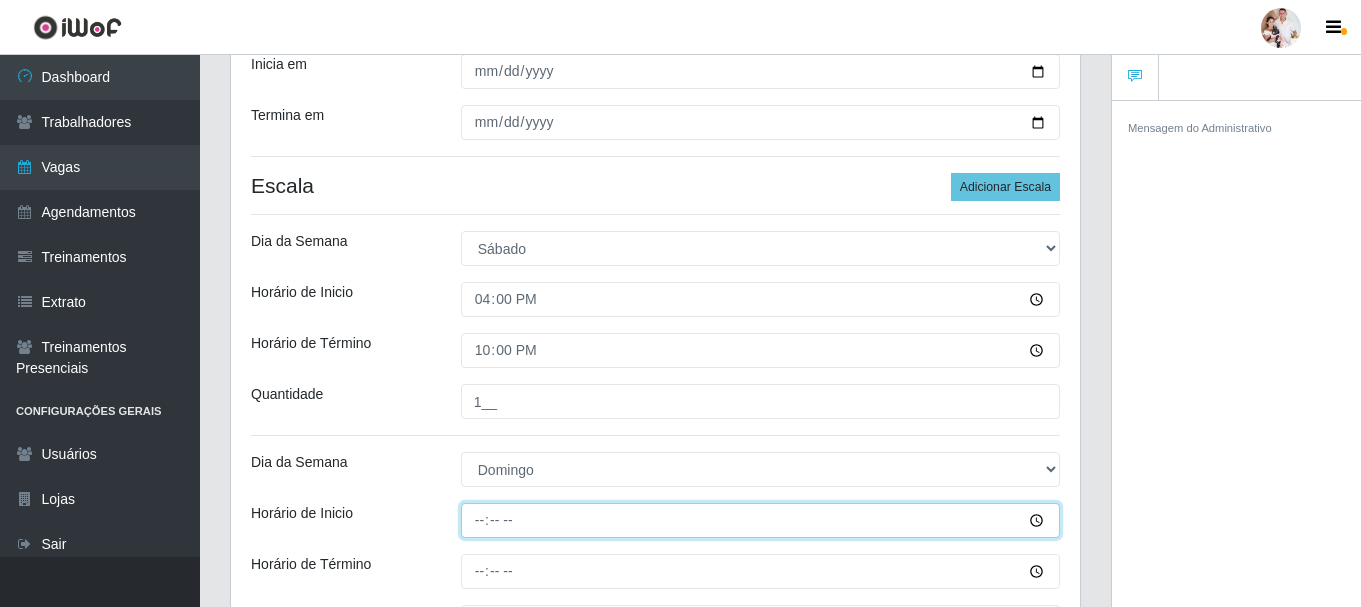 click on "Horário de Inicio" at bounding box center (760, 520) 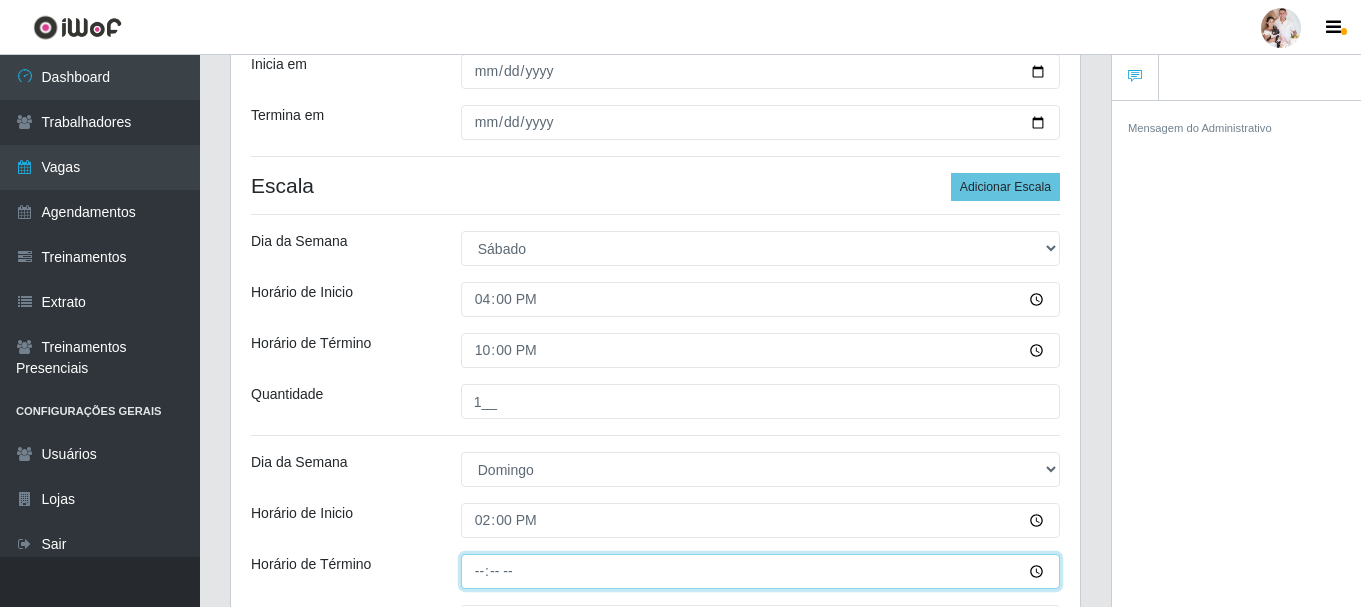 click on "Horário de Término" at bounding box center (760, 571) 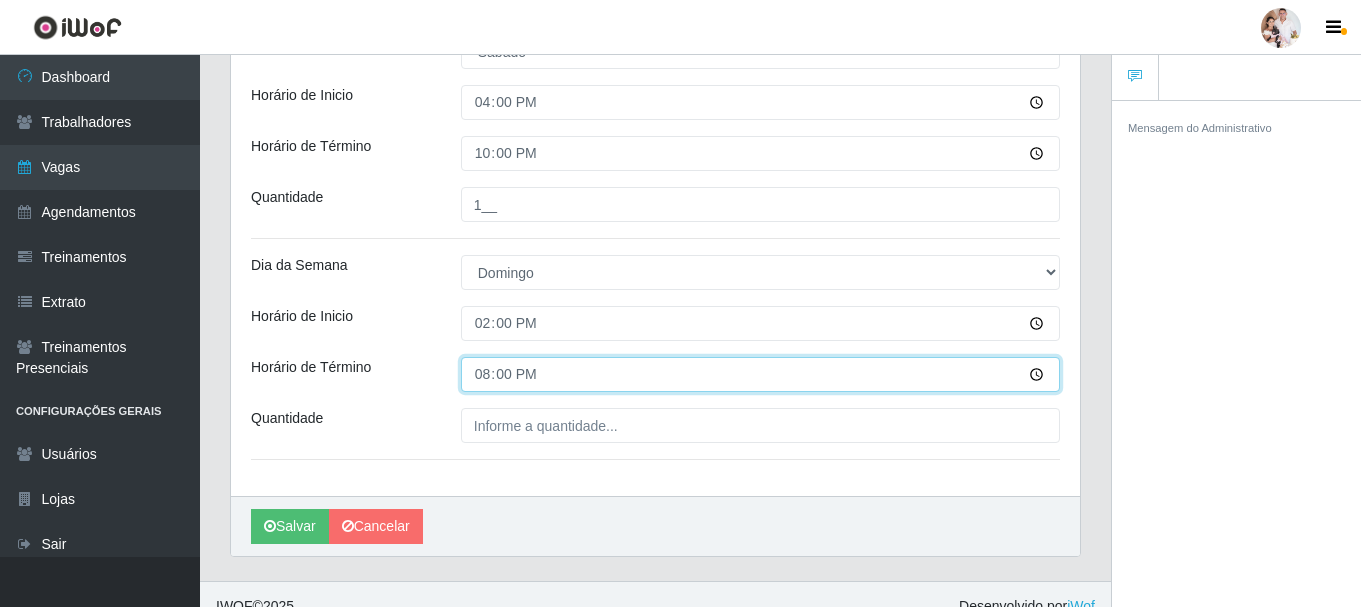 scroll, scrollTop: 646, scrollLeft: 0, axis: vertical 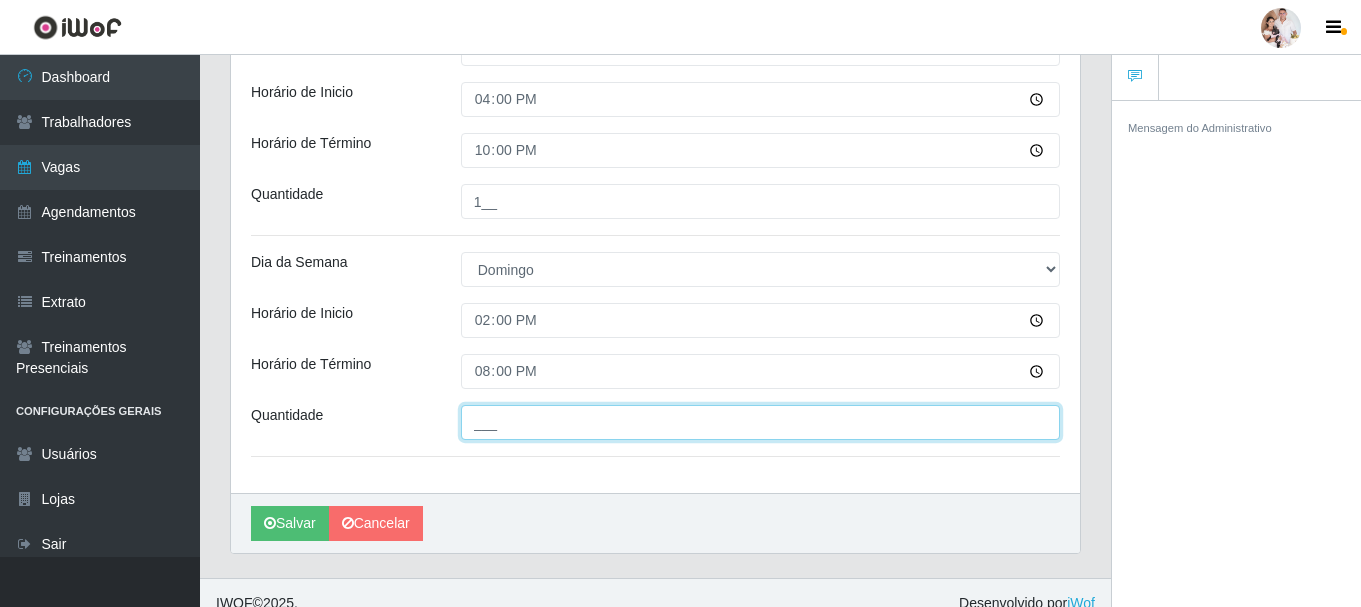 click on "___" at bounding box center [760, 422] 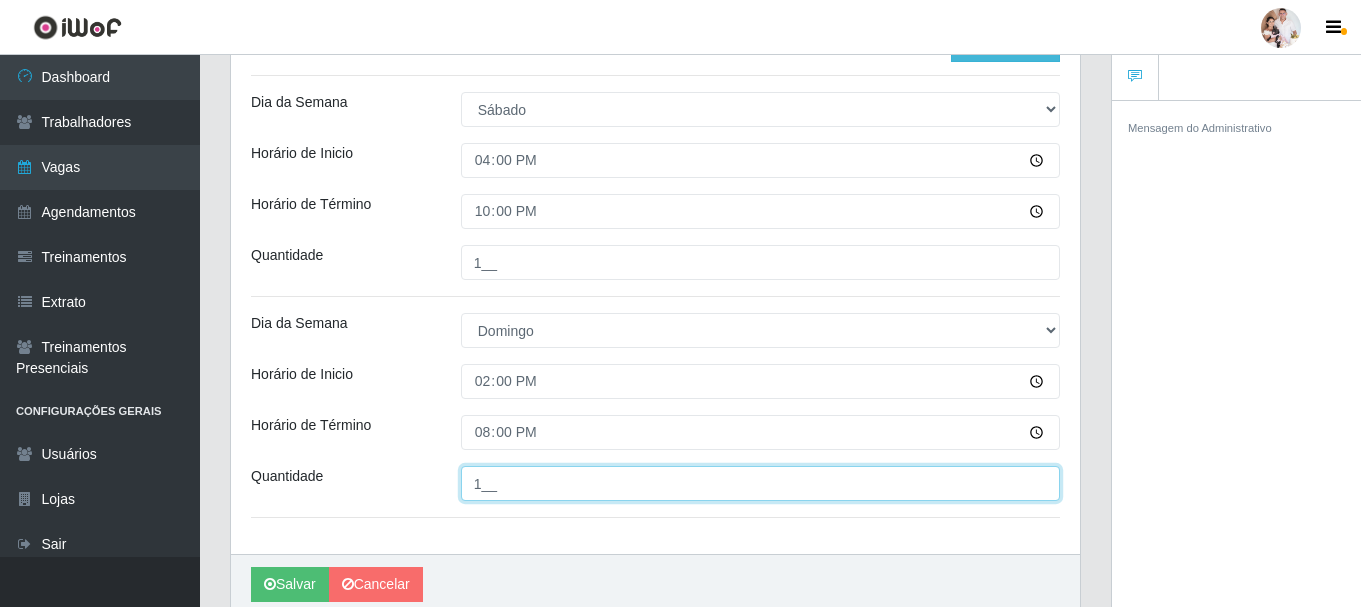 scroll, scrollTop: 646, scrollLeft: 0, axis: vertical 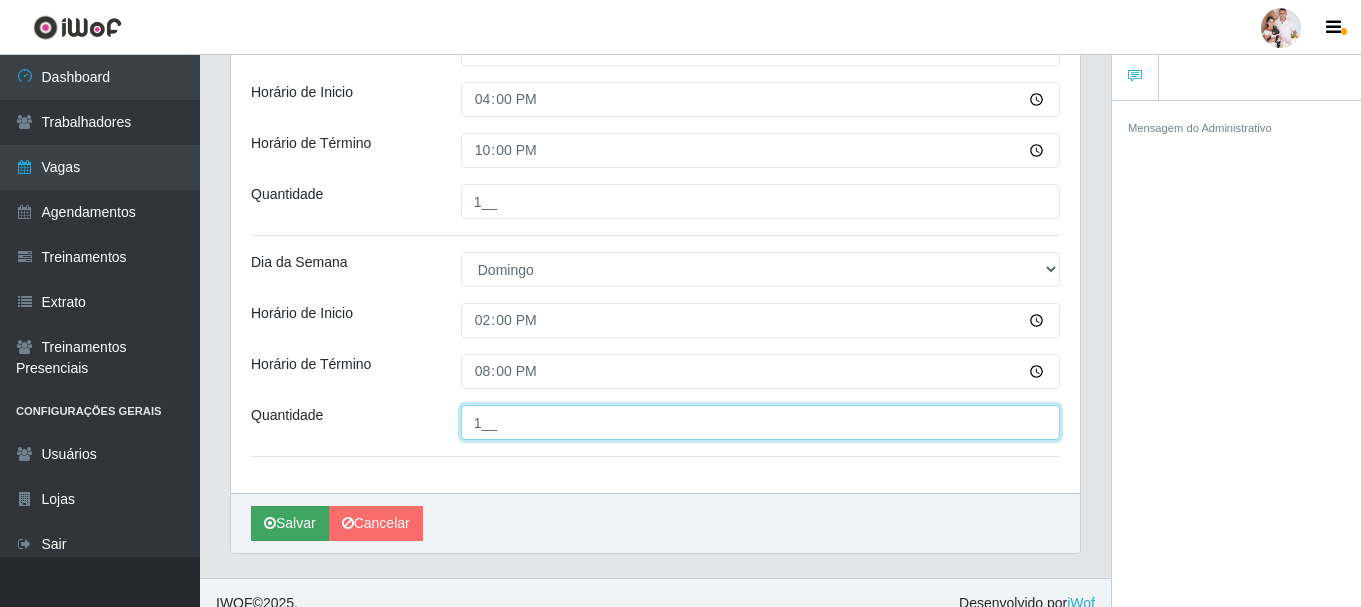 type on "1__" 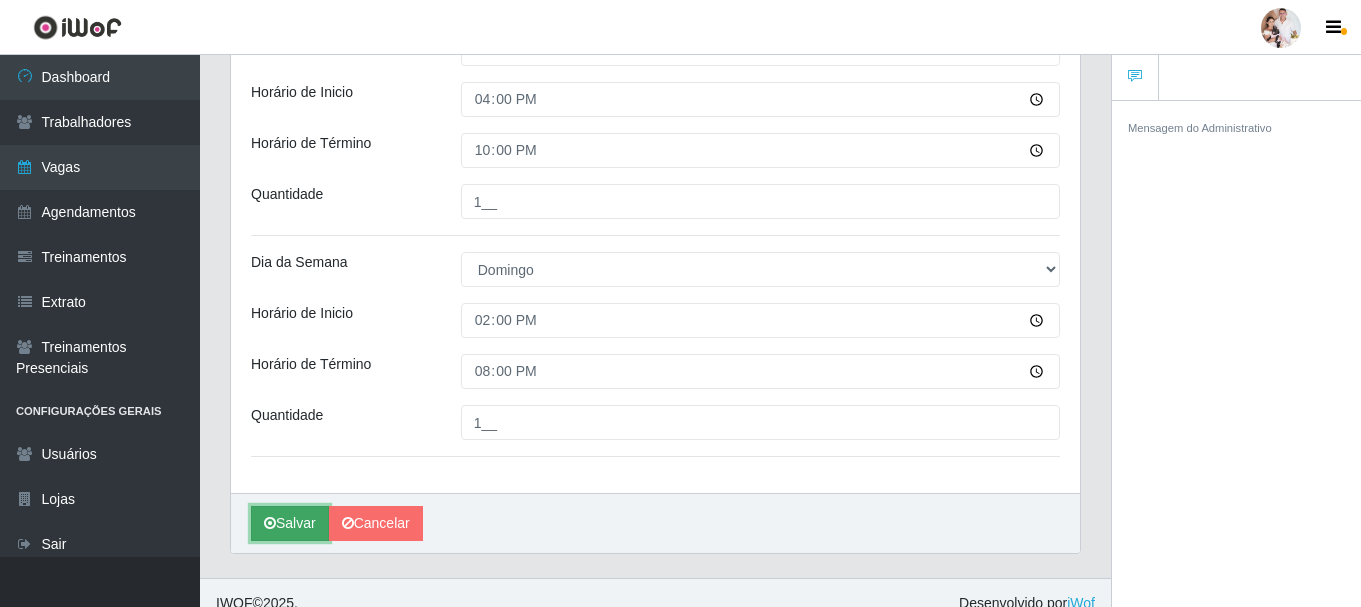 click on "Salvar" at bounding box center [290, 523] 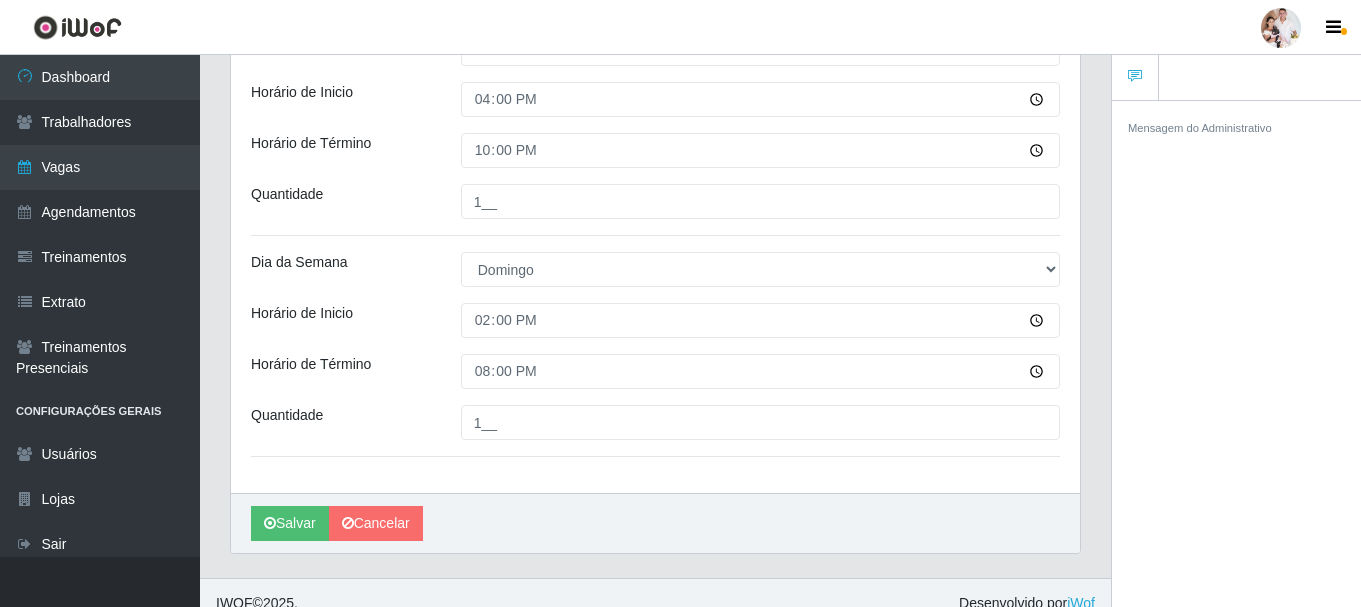 scroll, scrollTop: 0, scrollLeft: 0, axis: both 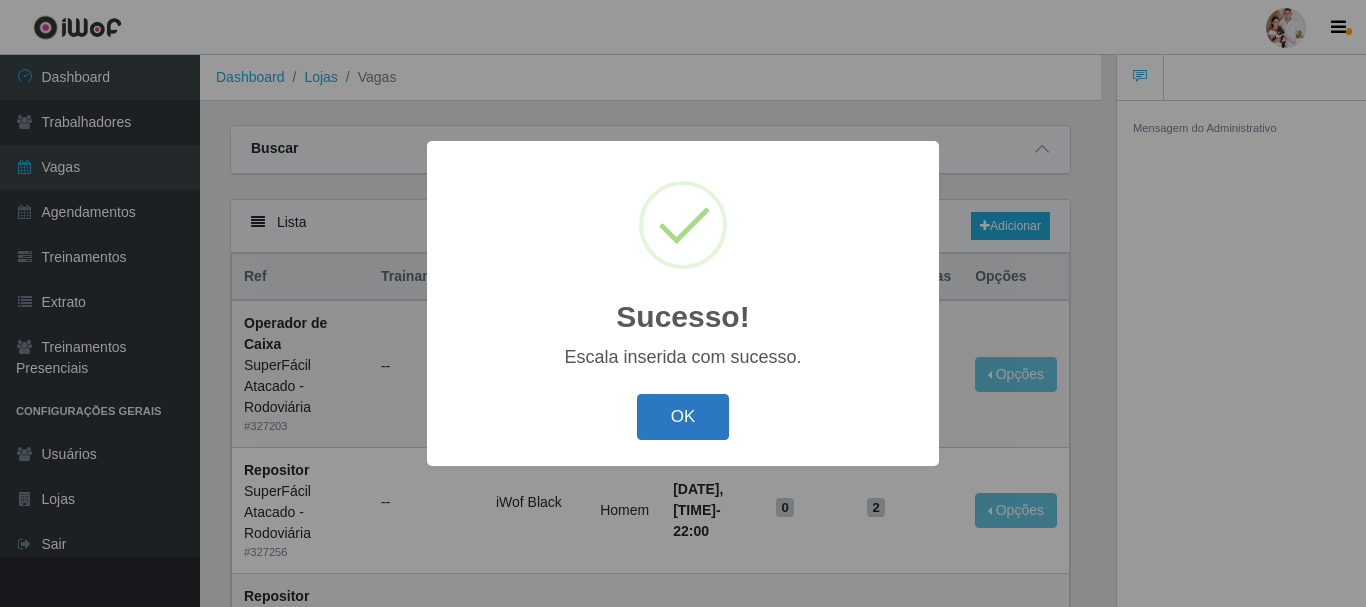 click on "OK" at bounding box center (683, 417) 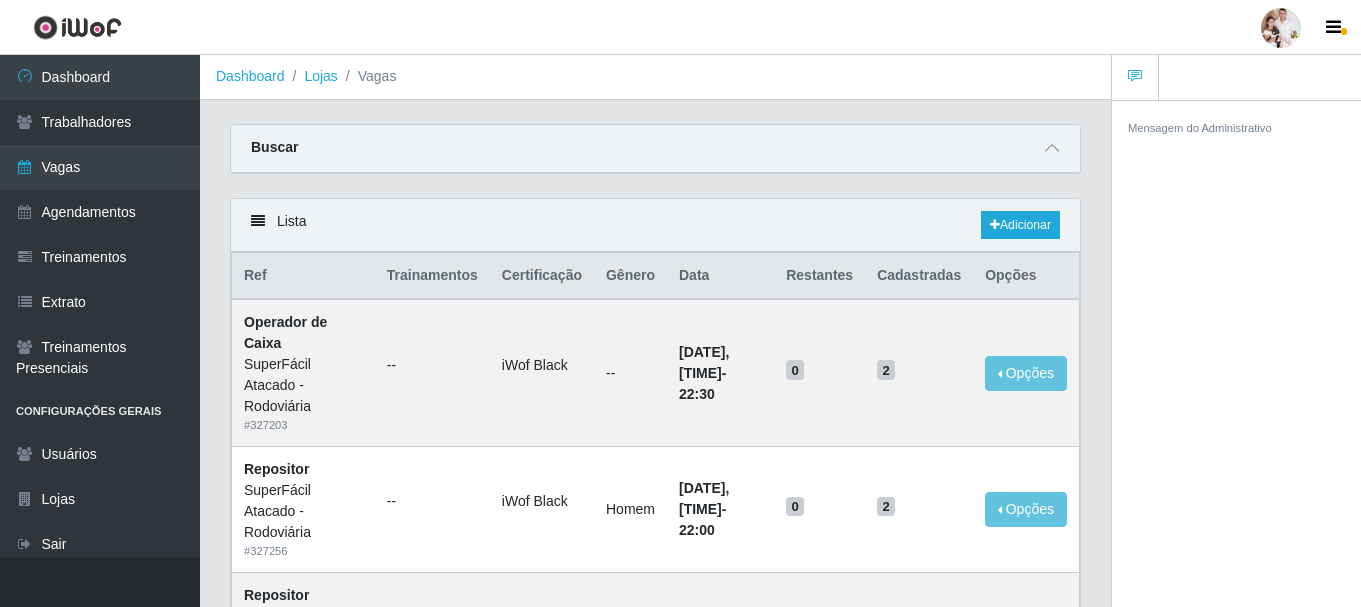 scroll, scrollTop: 0, scrollLeft: 0, axis: both 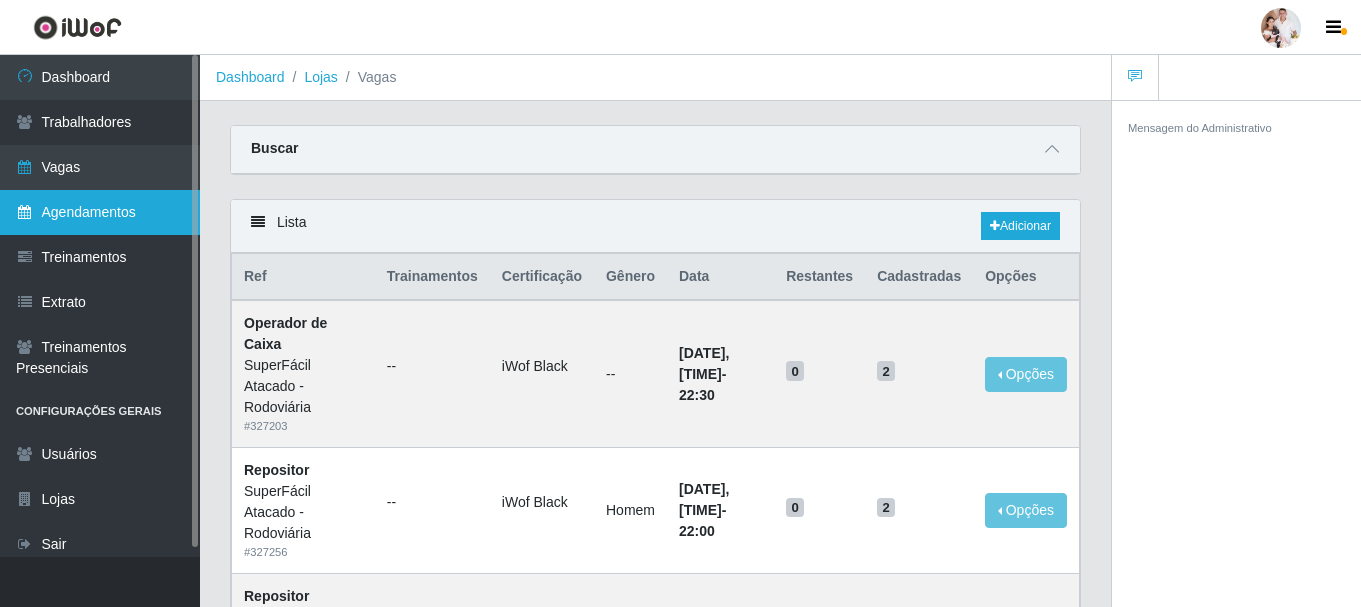 click on "Agendamentos" at bounding box center (100, 212) 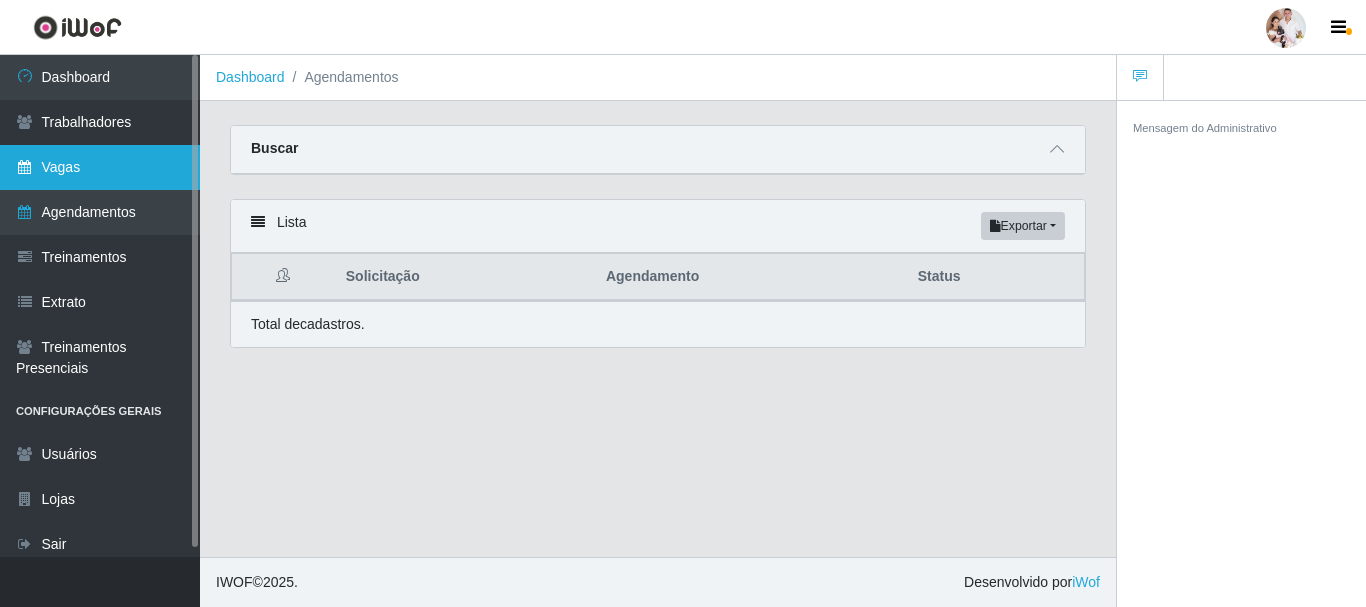 click on "Vagas" at bounding box center (100, 167) 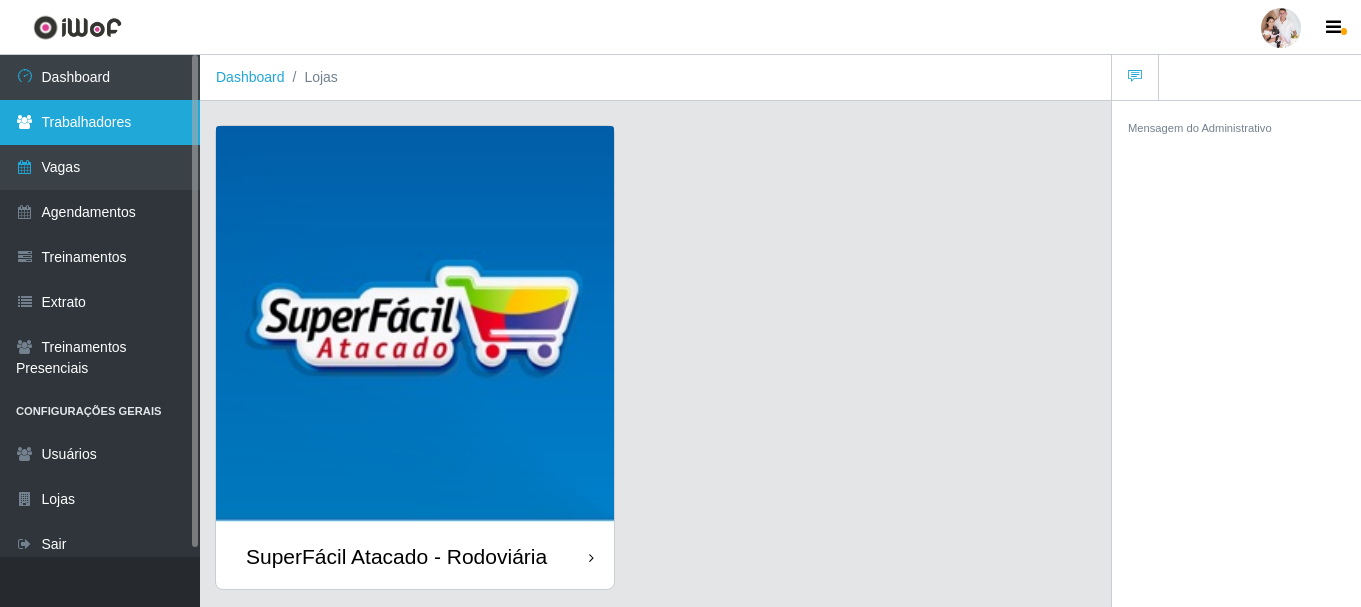 click on "Trabalhadores" at bounding box center [100, 122] 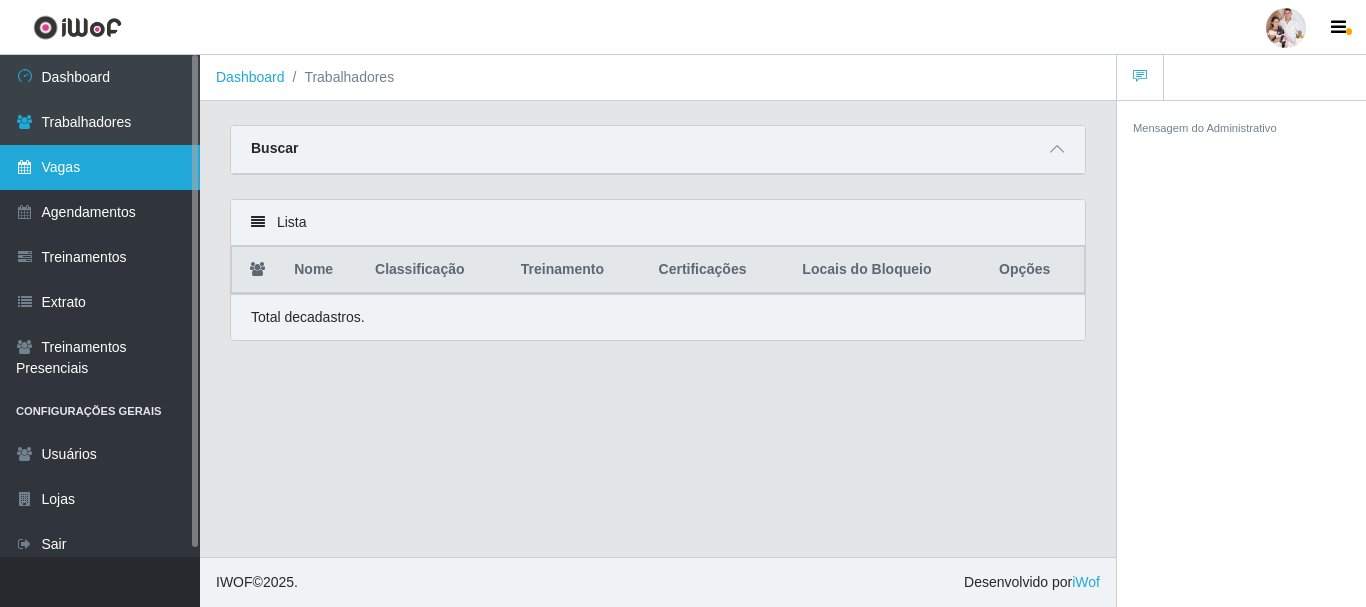 click on "Vagas" at bounding box center [100, 167] 